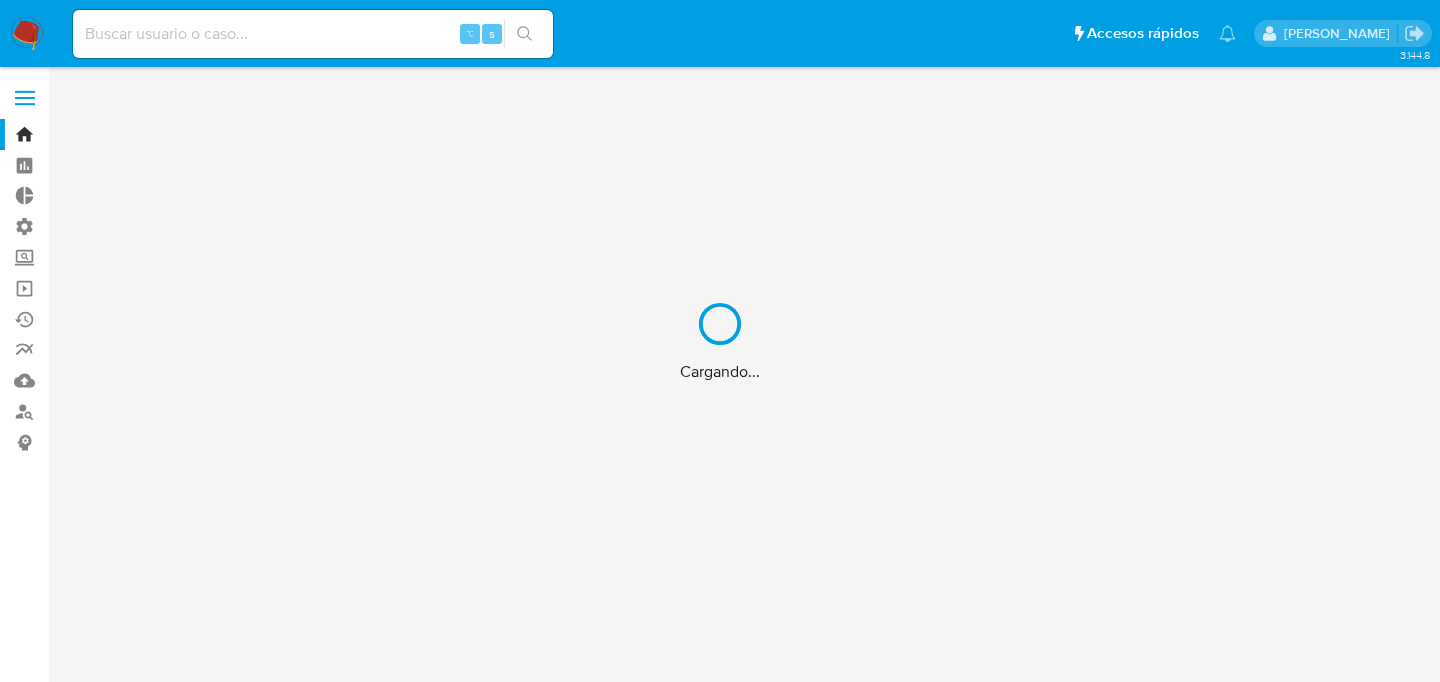 scroll, scrollTop: 0, scrollLeft: 0, axis: both 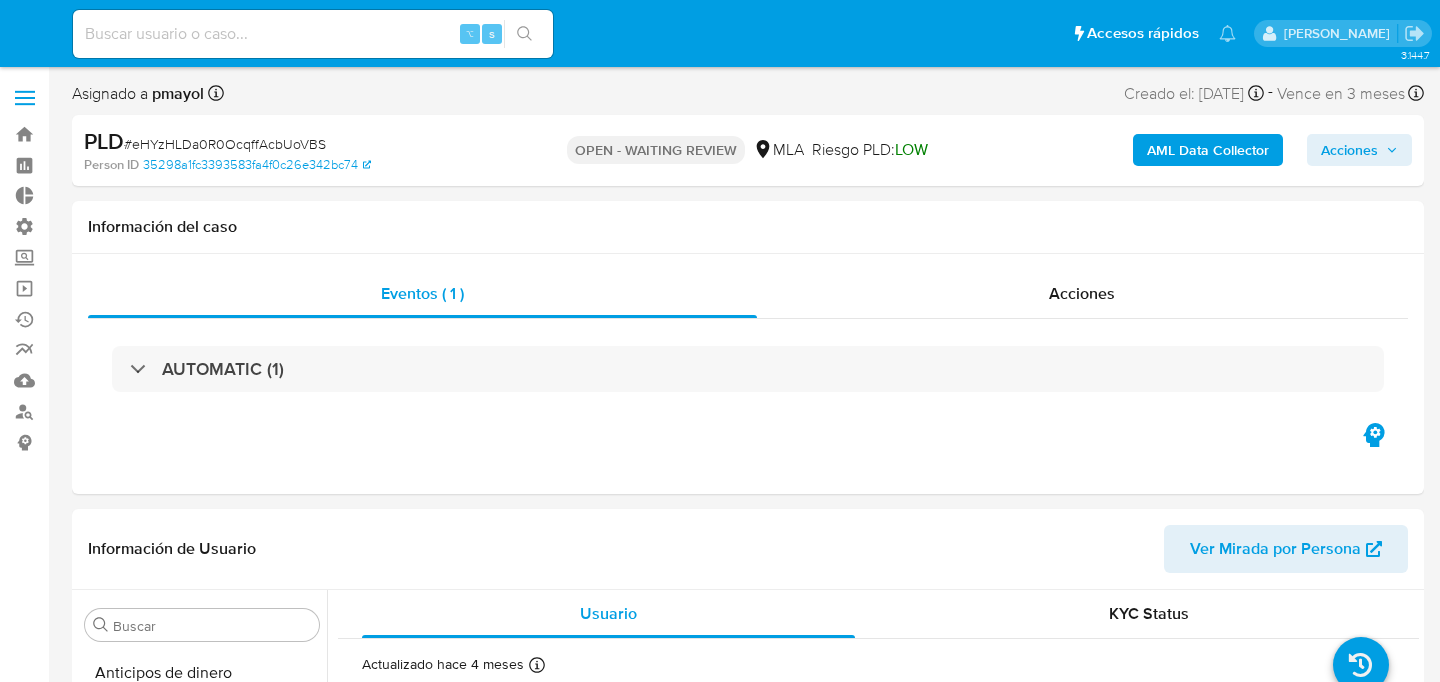 select on "10" 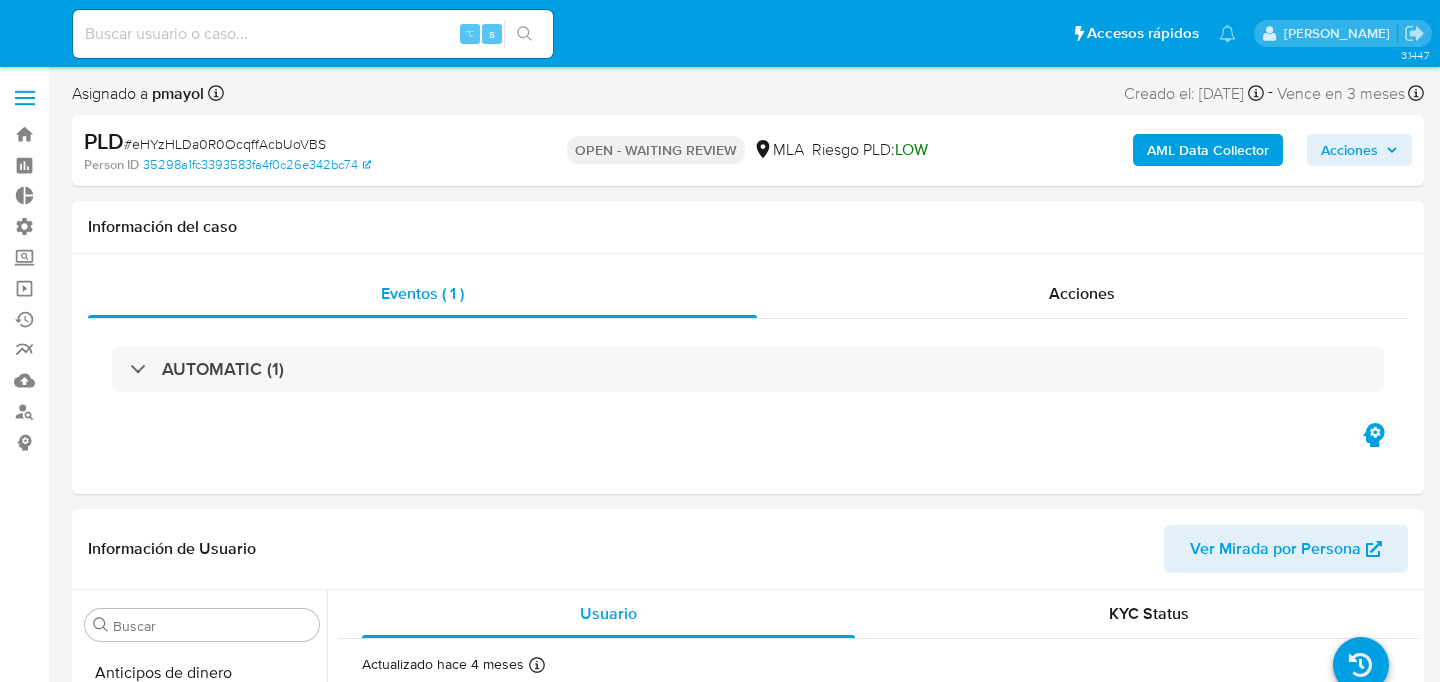 scroll, scrollTop: 0, scrollLeft: 0, axis: both 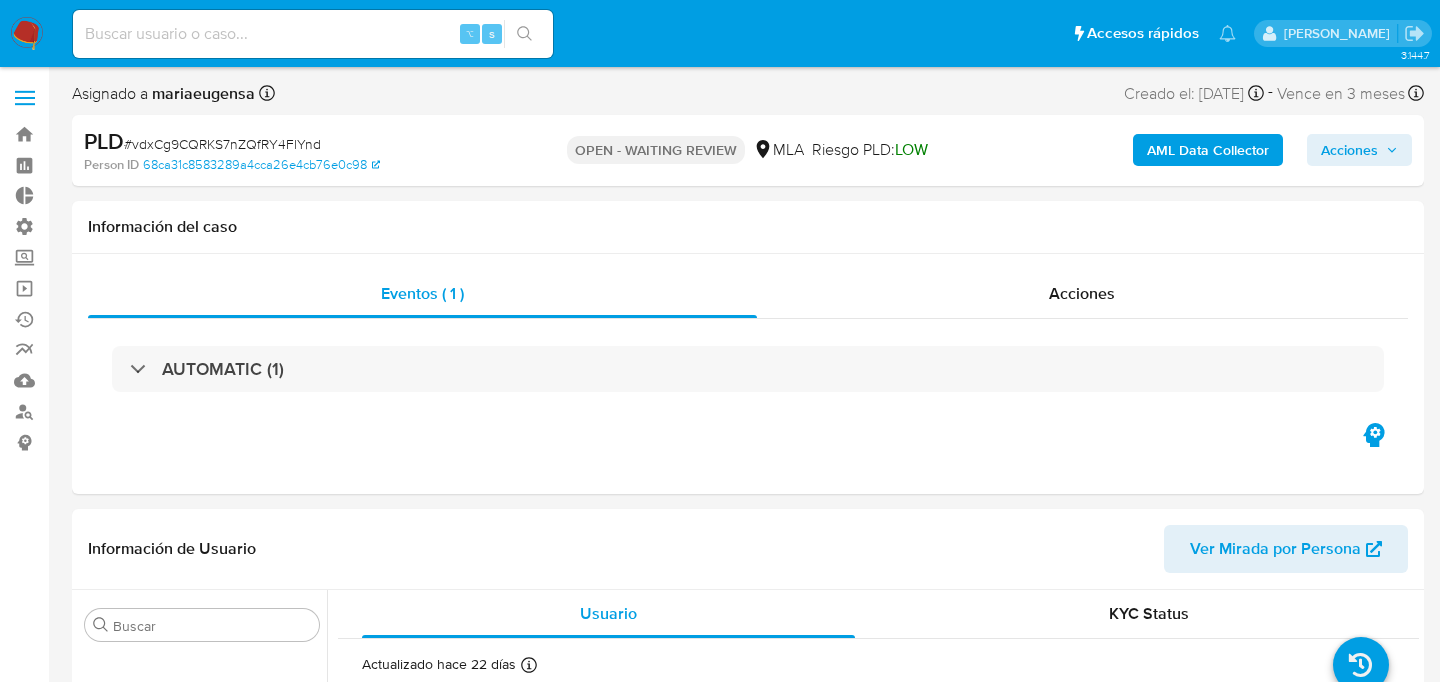 select on "10" 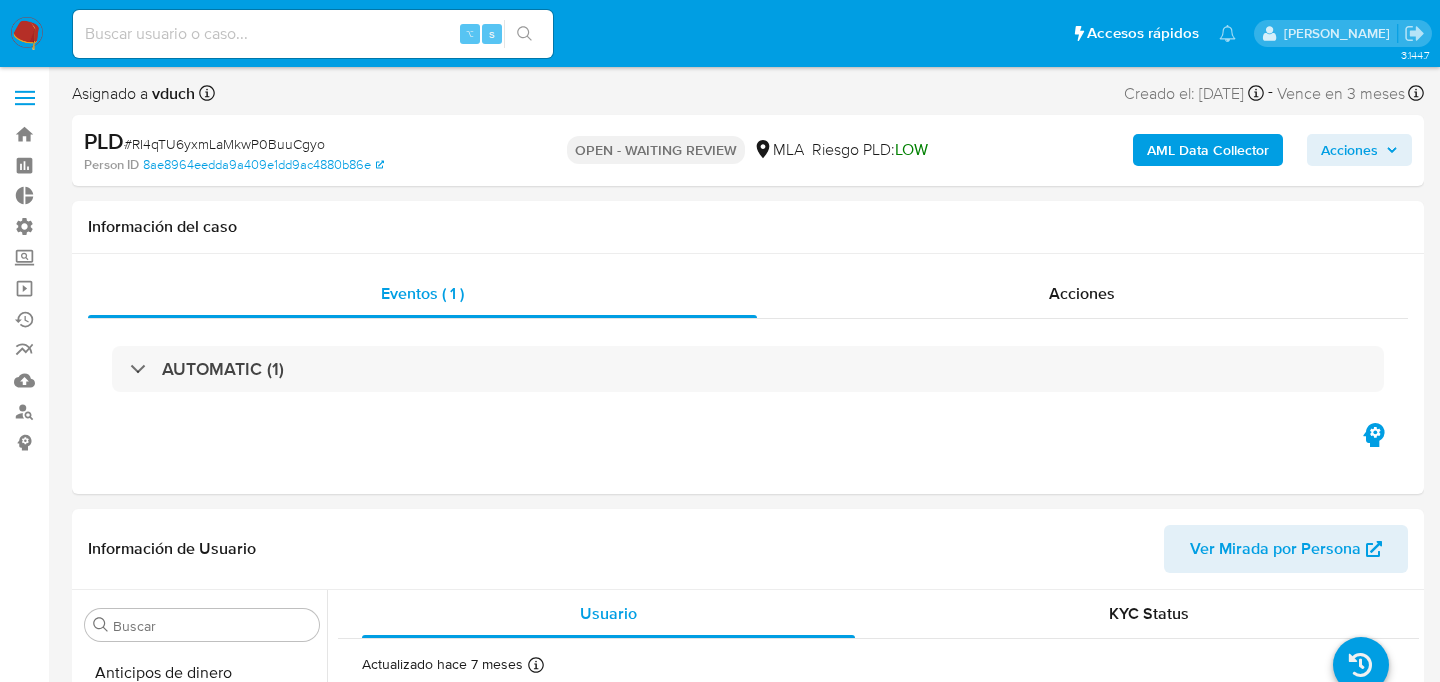select on "10" 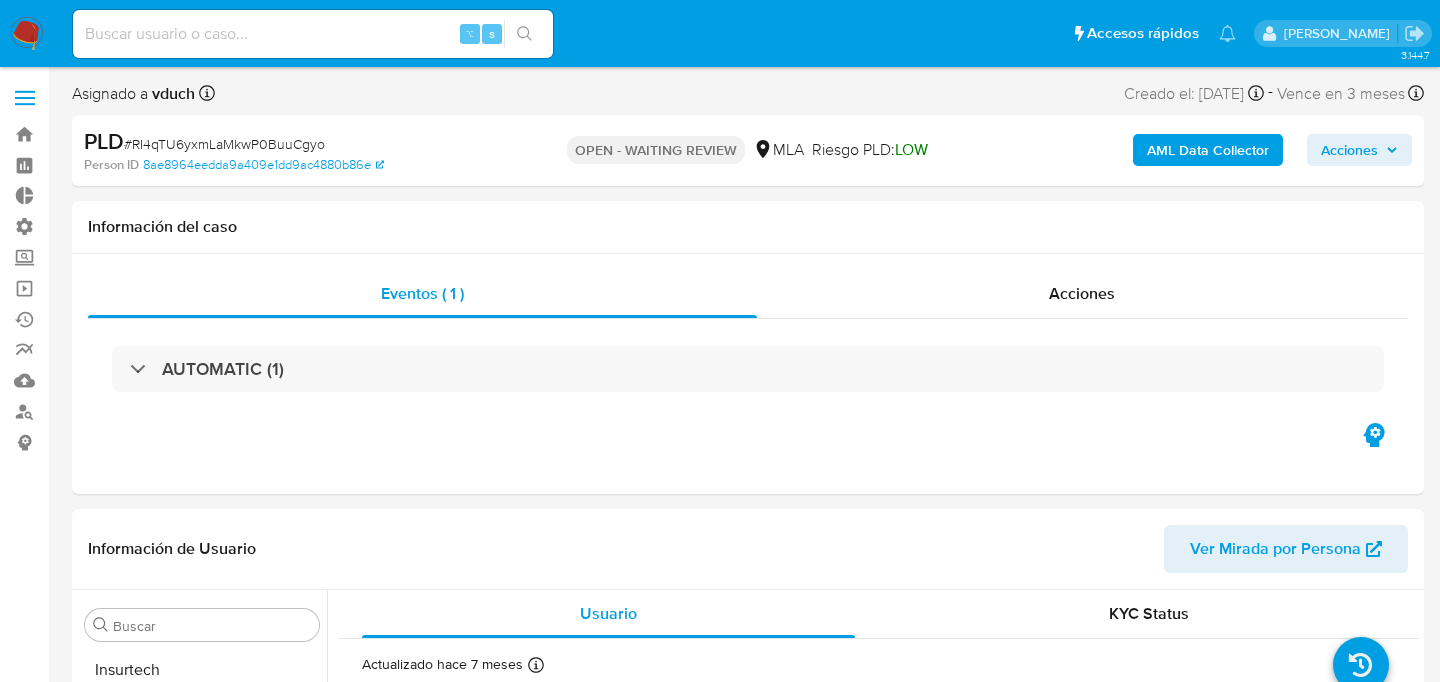 scroll, scrollTop: 893, scrollLeft: 0, axis: vertical 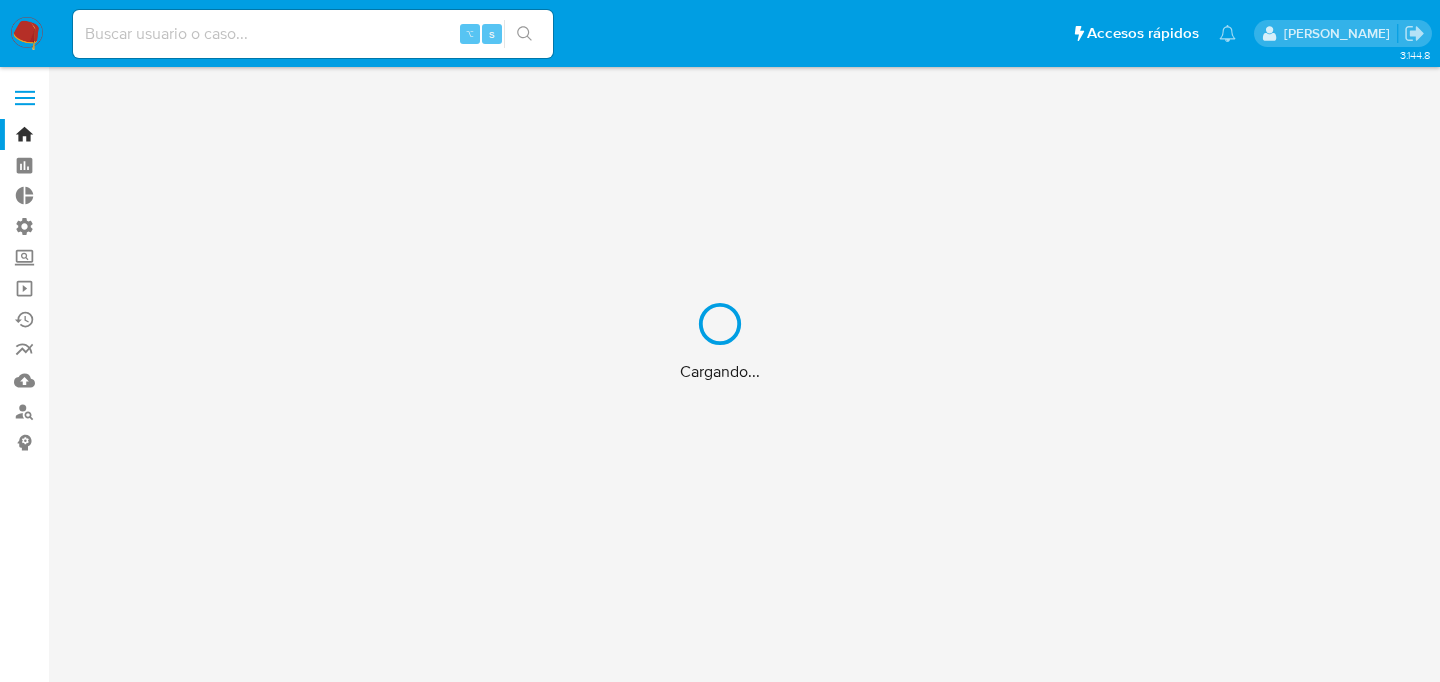 click on "Cargando..." at bounding box center [720, 341] 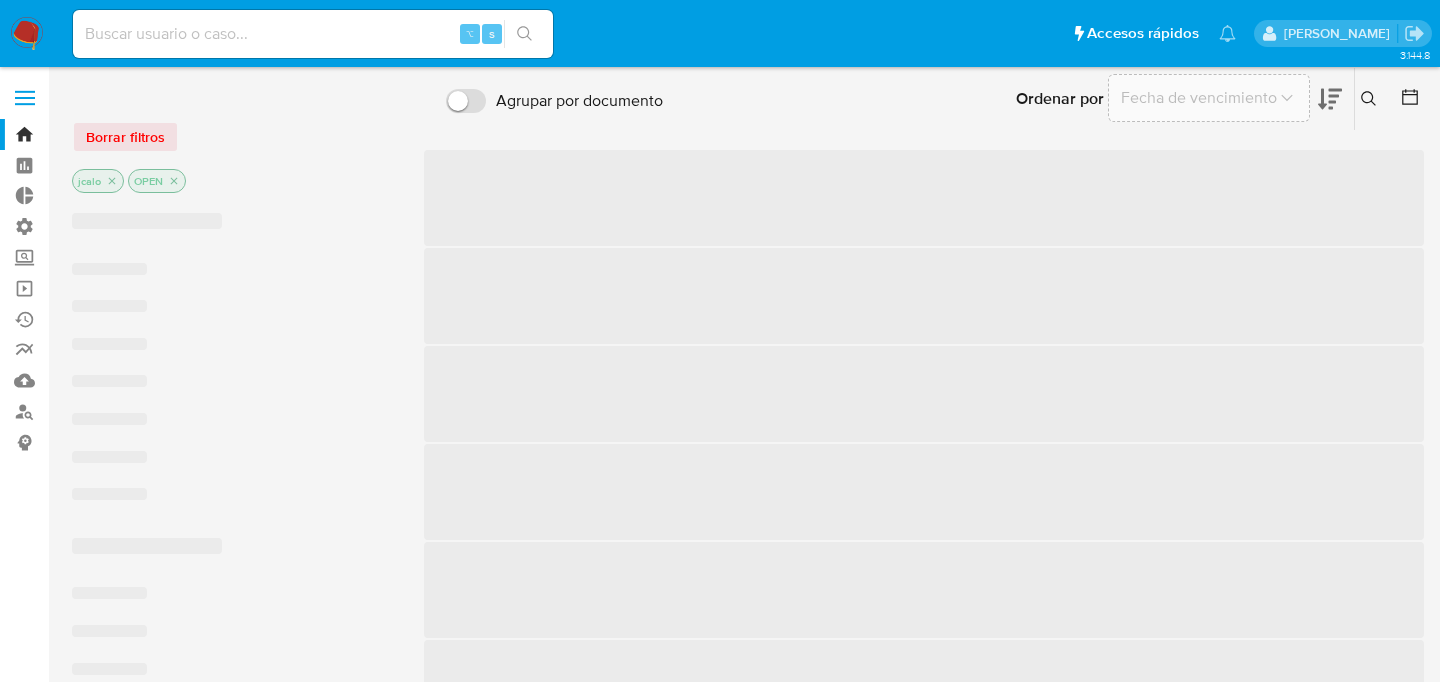 click at bounding box center (313, 34) 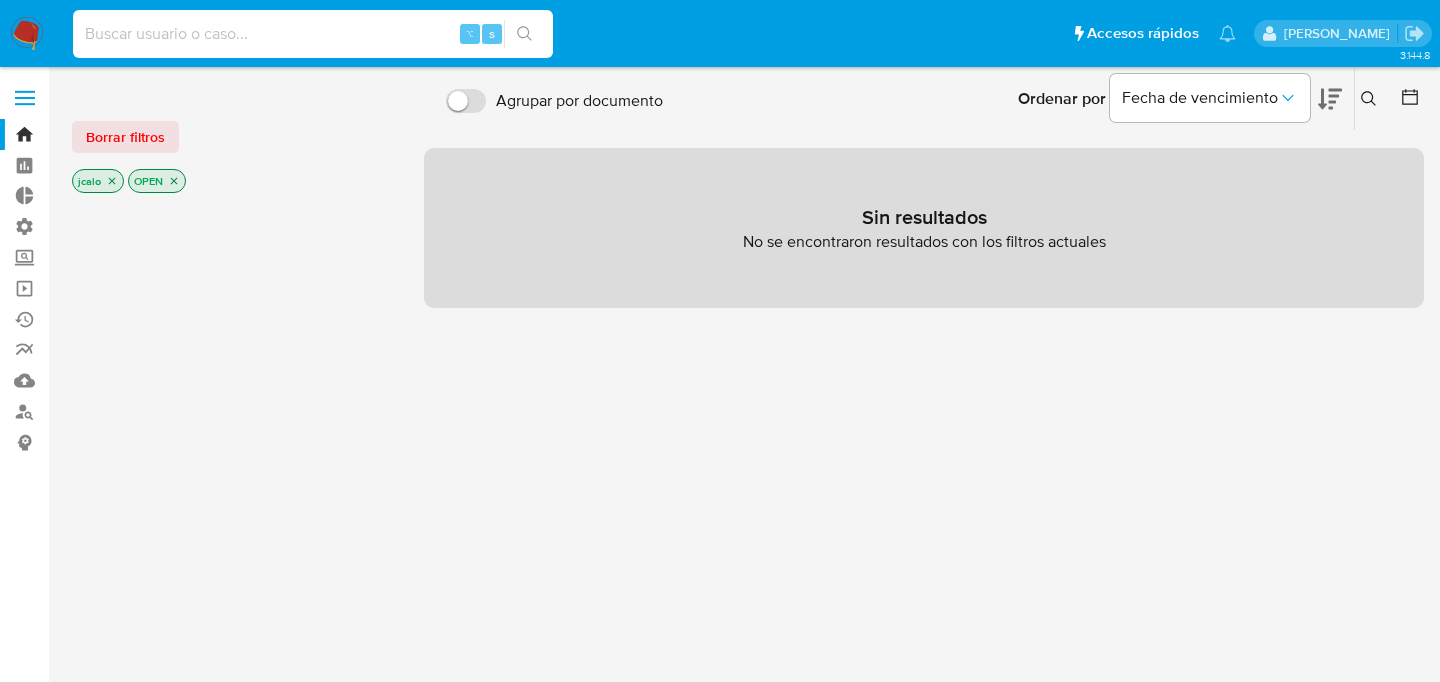 click 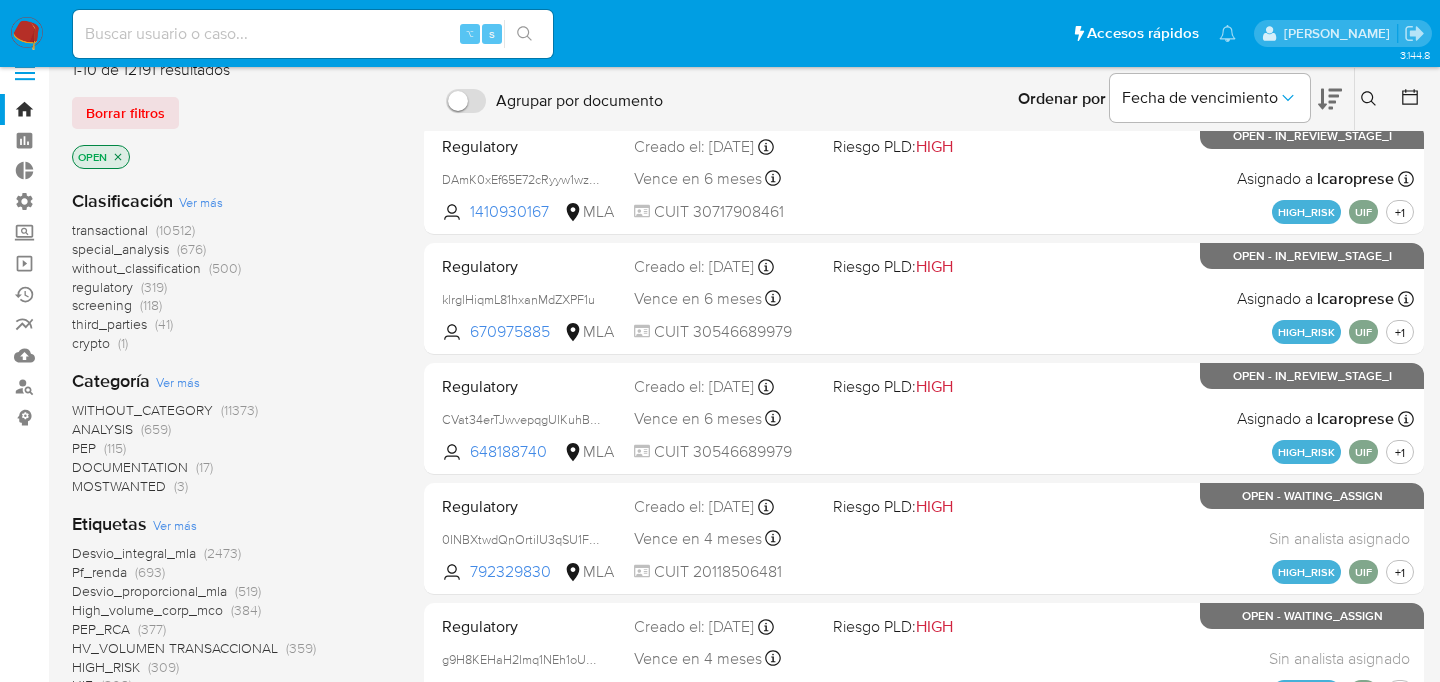 scroll, scrollTop: 21, scrollLeft: 0, axis: vertical 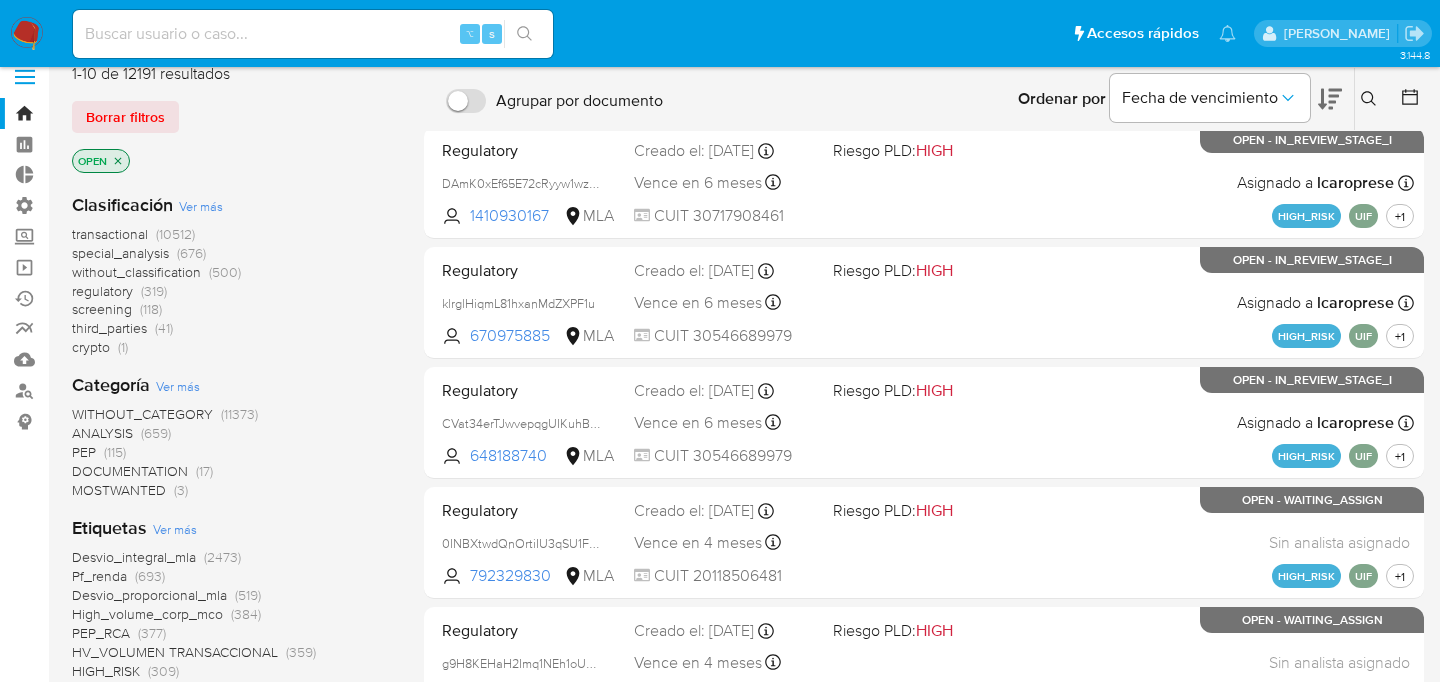 click 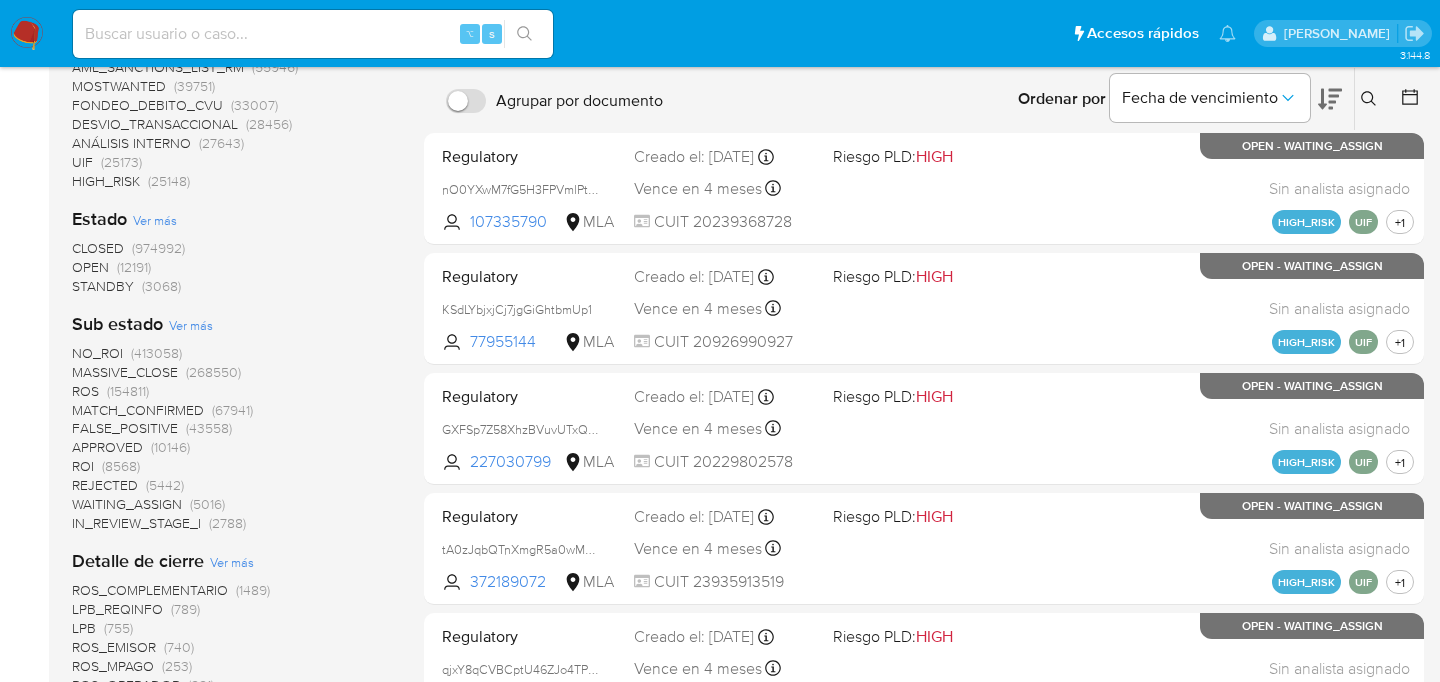 scroll, scrollTop: 618, scrollLeft: 0, axis: vertical 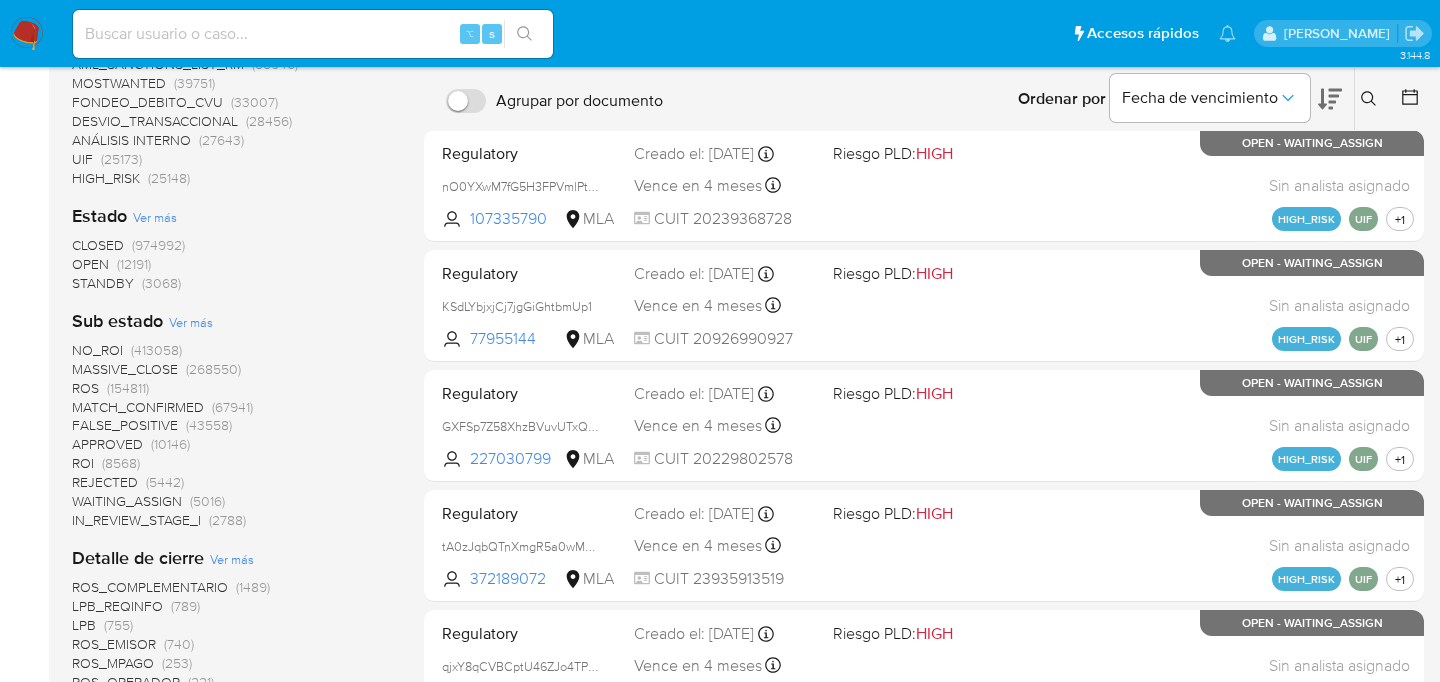 click on "CLOSED" at bounding box center [98, 245] 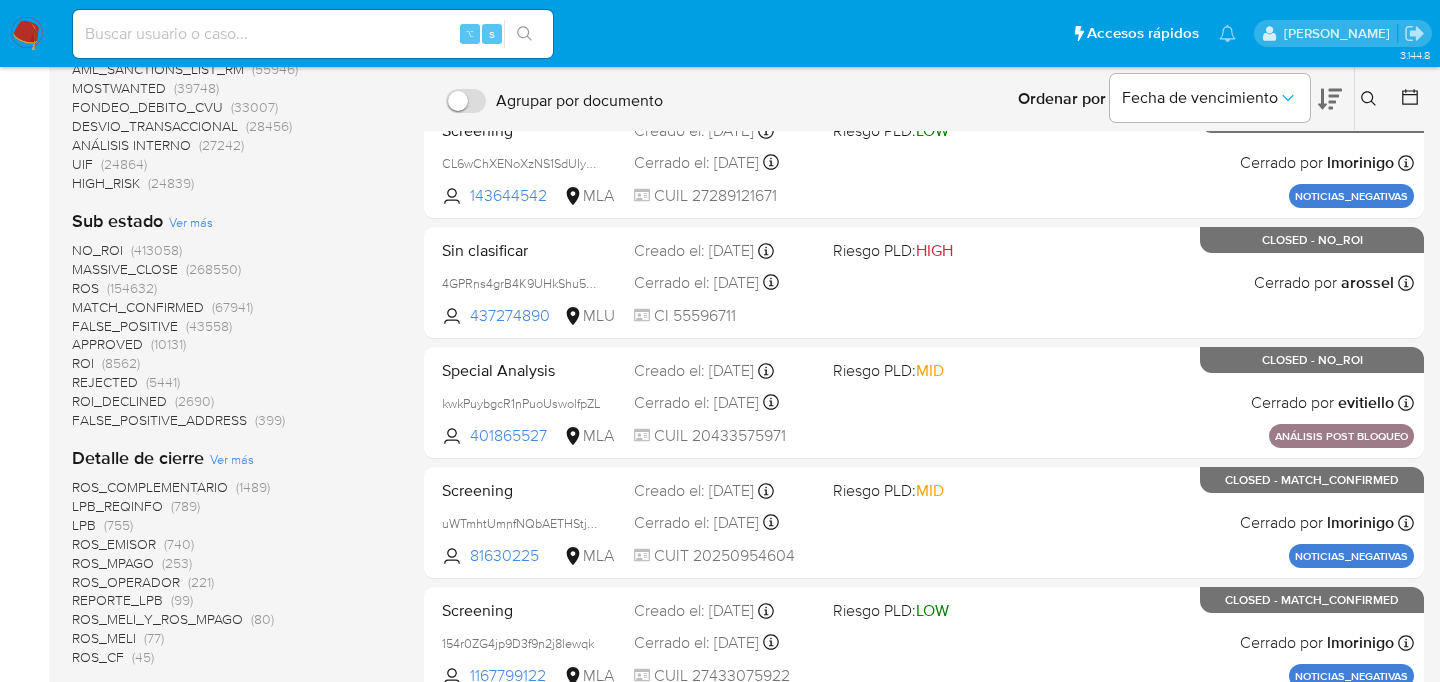 scroll, scrollTop: 643, scrollLeft: 0, axis: vertical 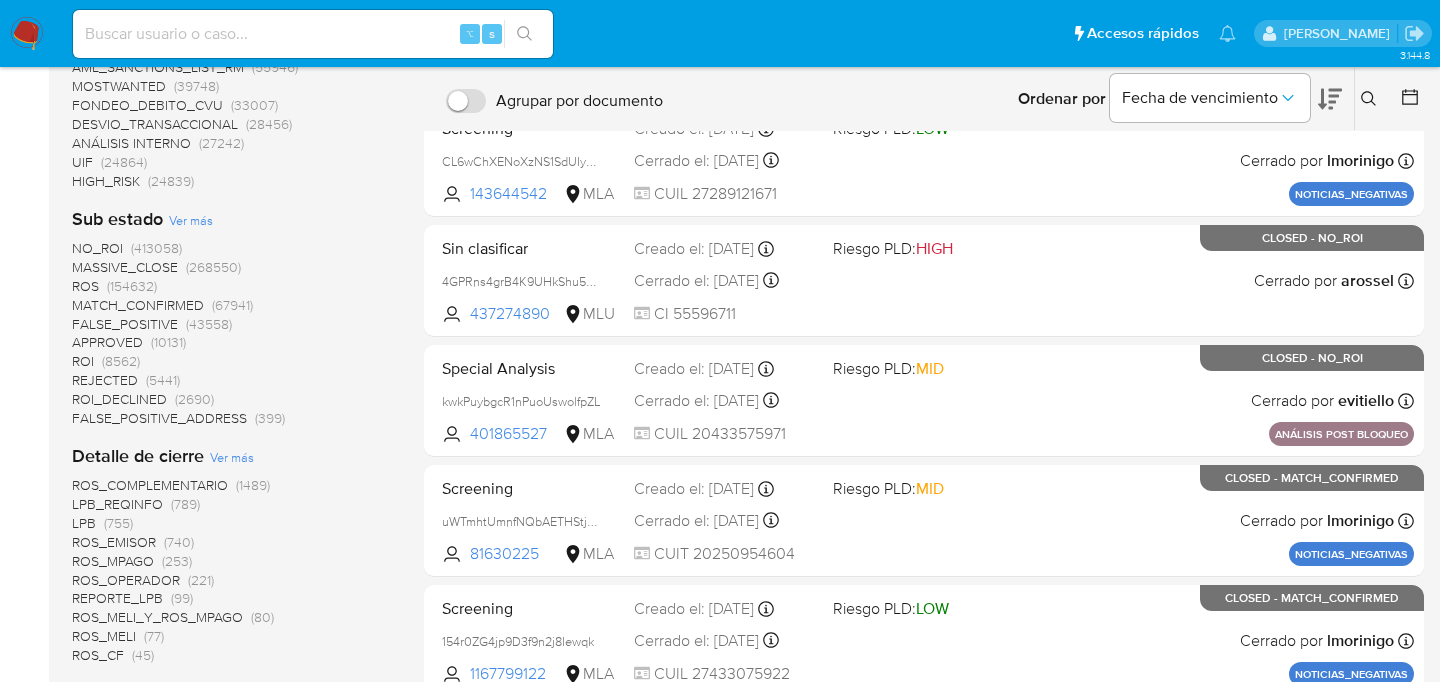 click on "ROS" at bounding box center (85, 286) 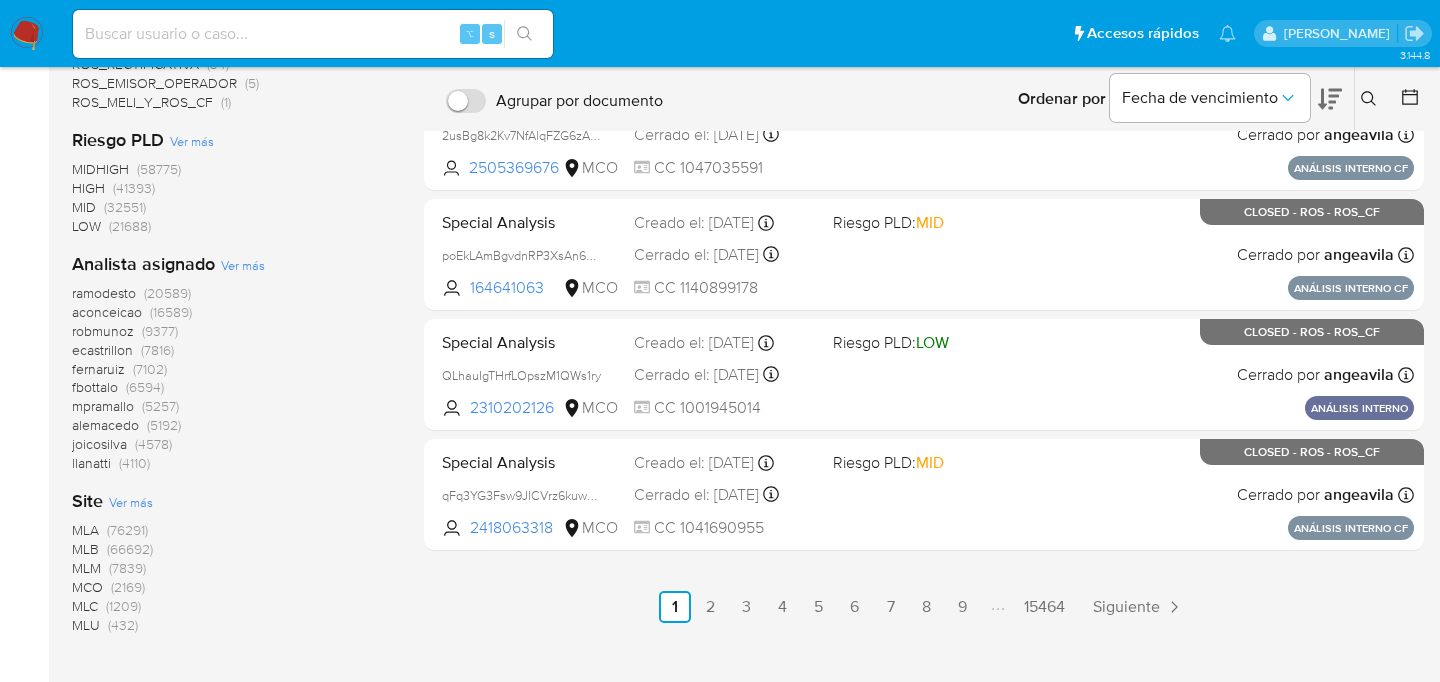 scroll, scrollTop: 850, scrollLeft: 0, axis: vertical 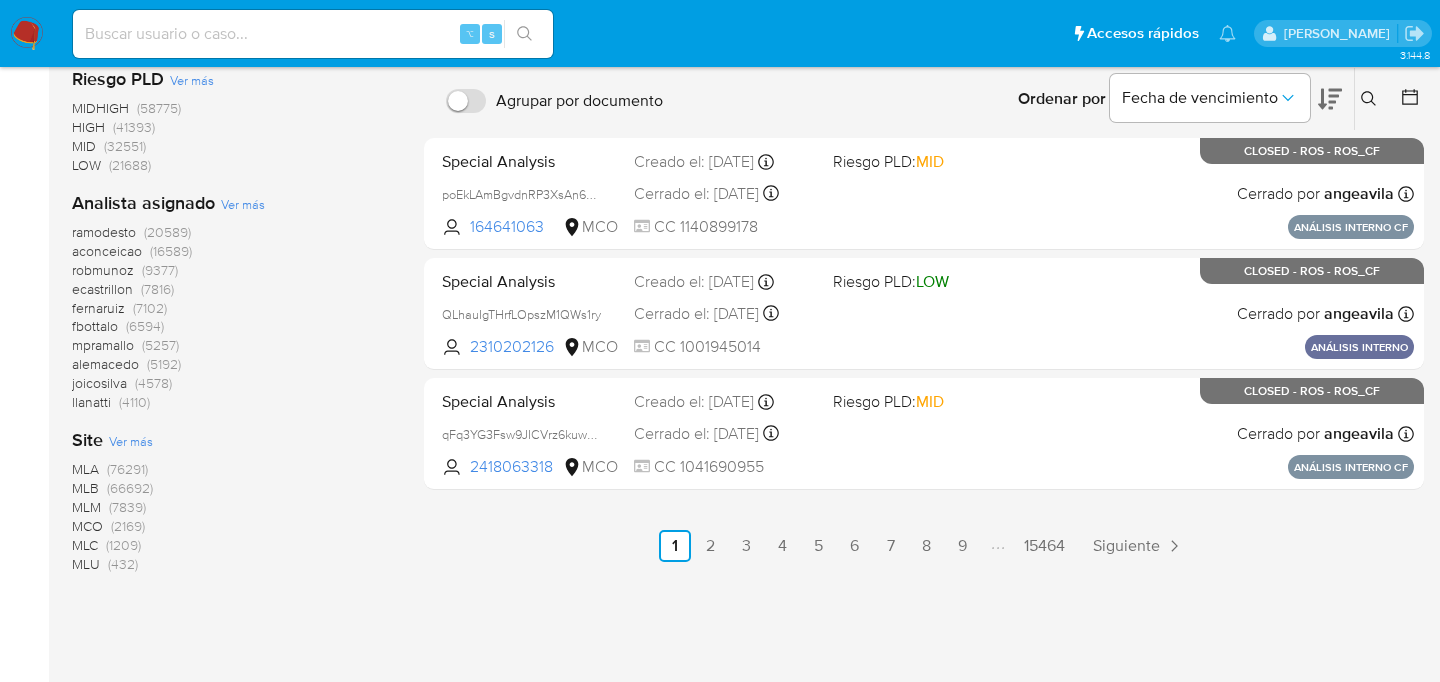 click on "MLA" at bounding box center [85, 469] 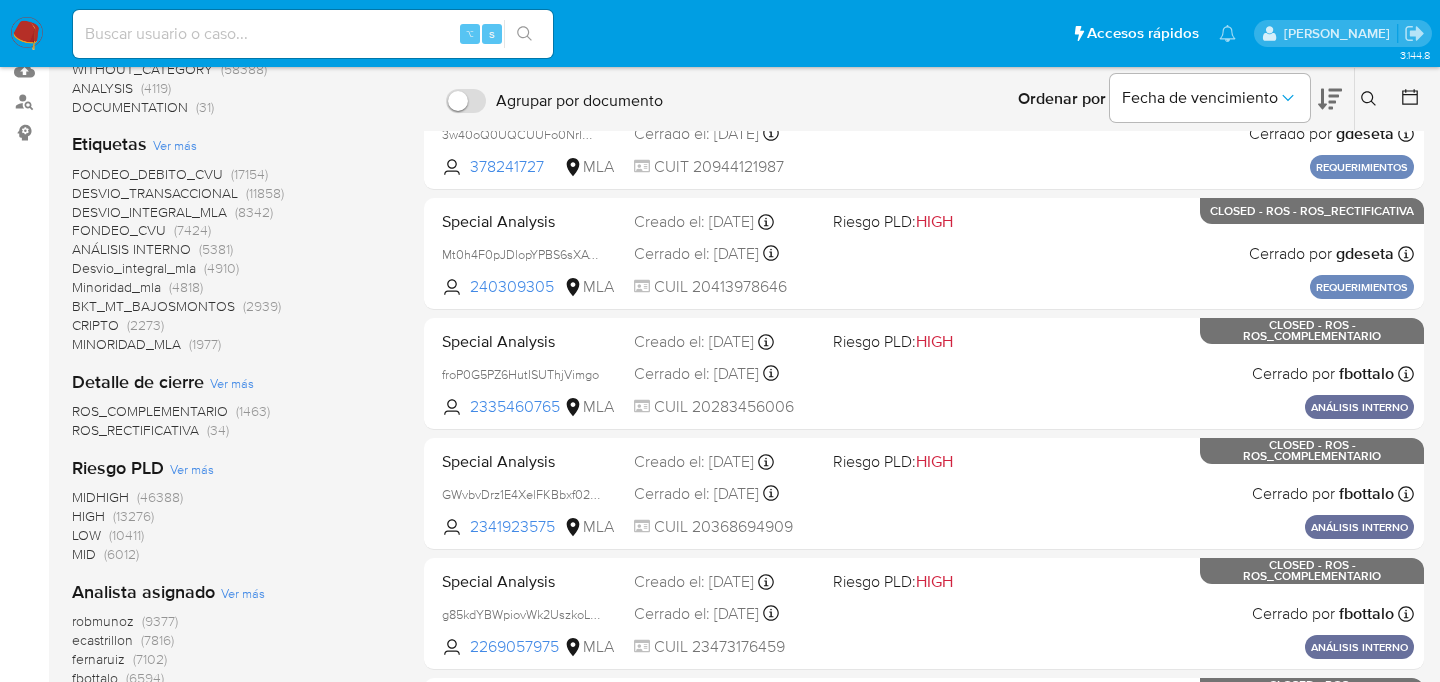 scroll, scrollTop: 179, scrollLeft: 0, axis: vertical 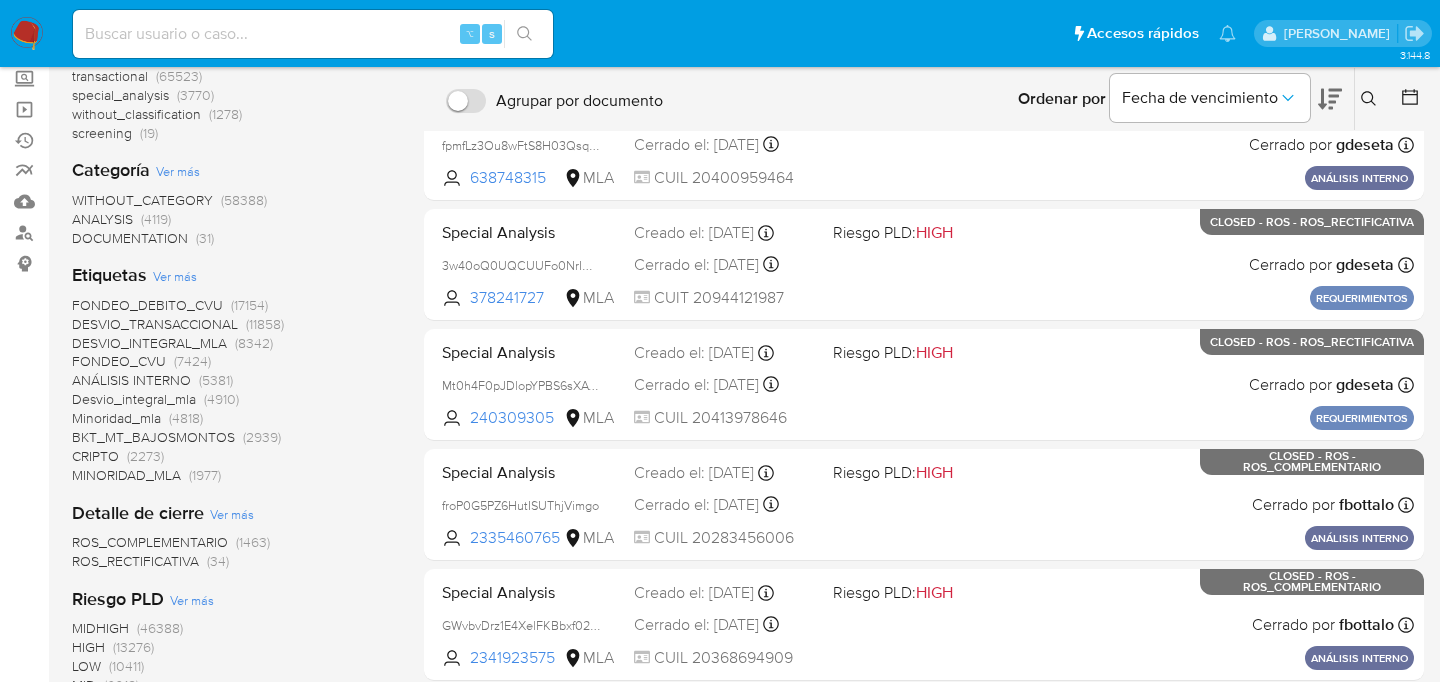 click on "Desvio_integral_mla" at bounding box center [134, 399] 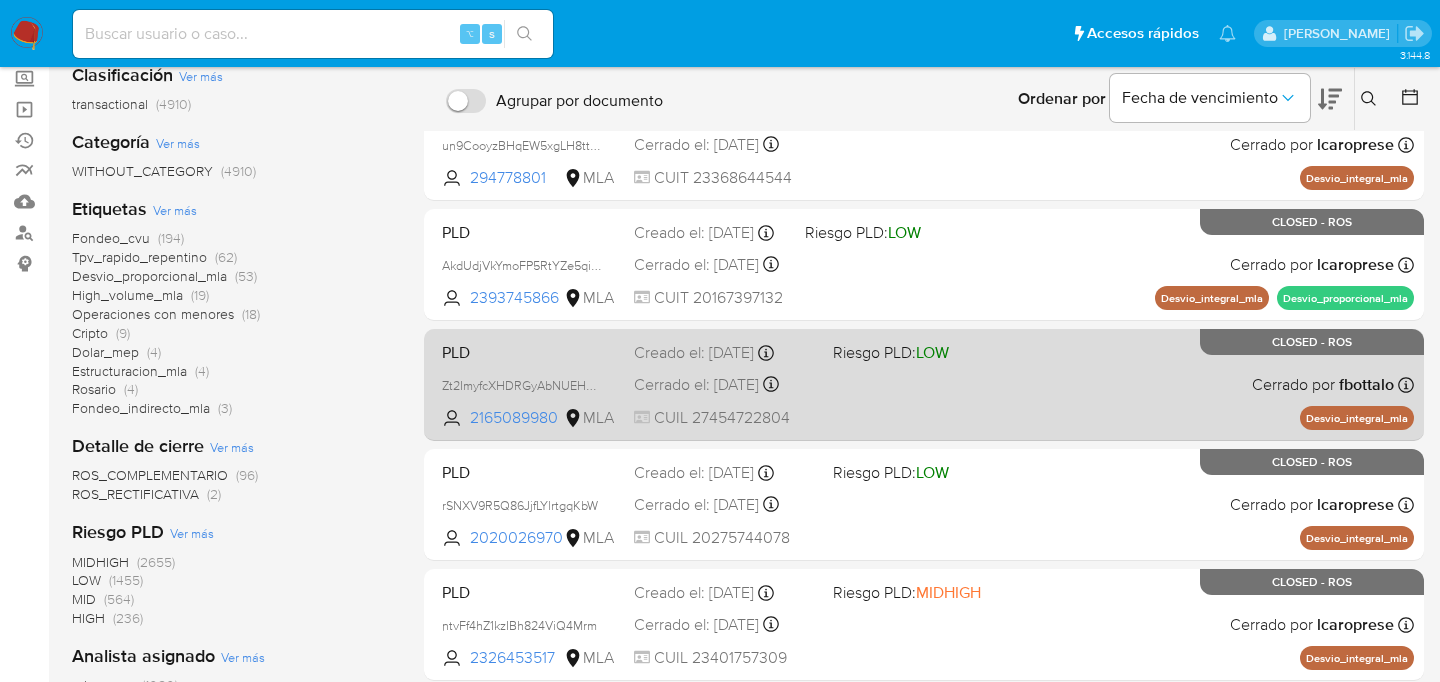 click on "PLD Zt2ImyfcXHDRGyAbNUEHaE5r 2165089980 MLA Riesgo PLD:  LOW Creado el: 12/06/2025   Creado el: 12/06/2025 03:21:59 Cerrado el: 14/07/2025   Cerrado el: 14/07/2025 14:35:30 CUIL   27454722804 Cerrado por   fbottalo   Asignado el: 18/06/2025 14:16:39 Desvio_integral_mla CLOSED - ROS" at bounding box center (924, 384) 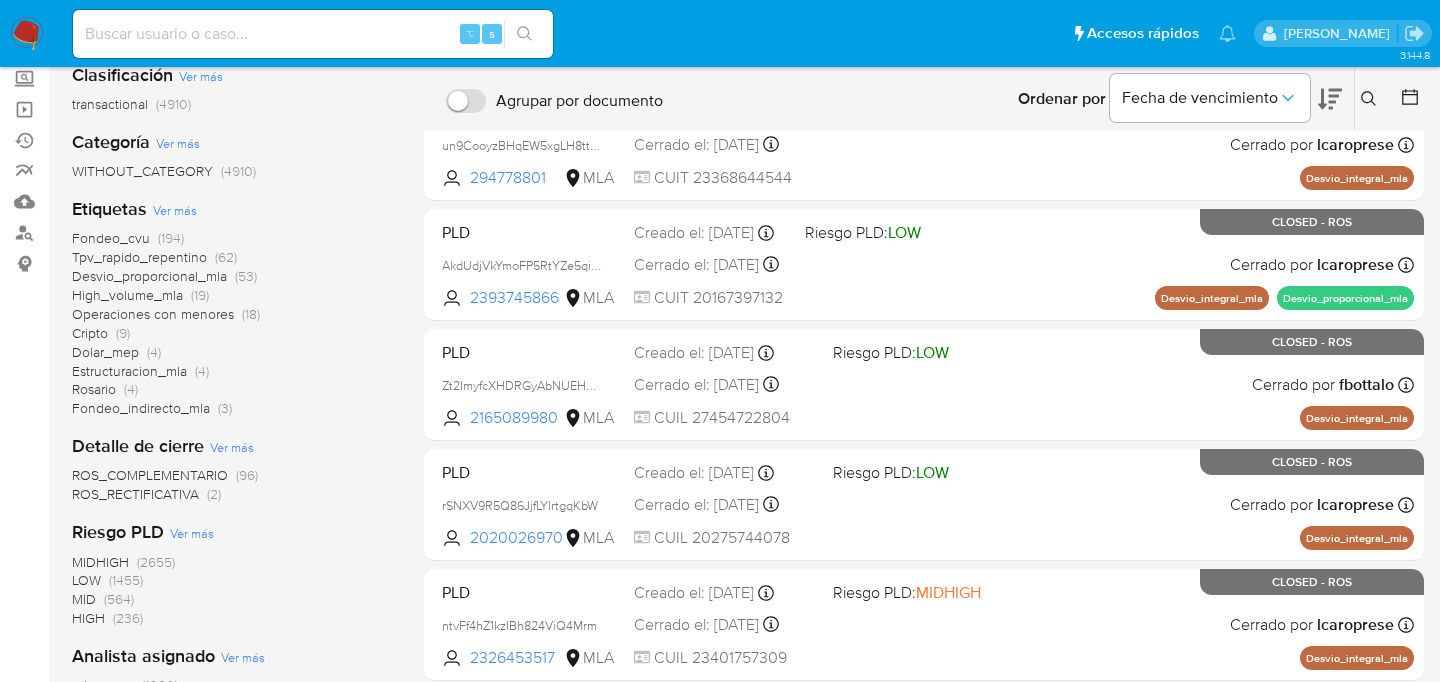 click at bounding box center (313, 34) 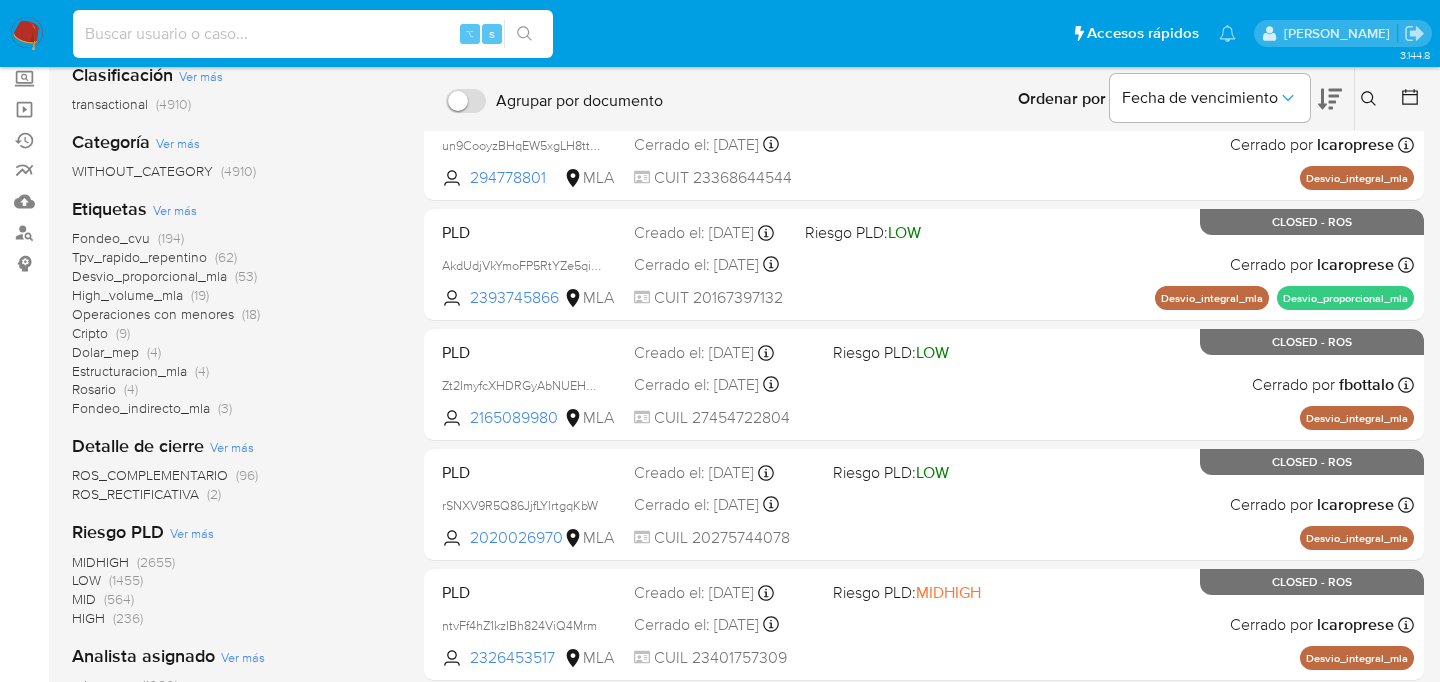 paste on "jecjcJ3BPqleSZAJbgdQs5Ls" 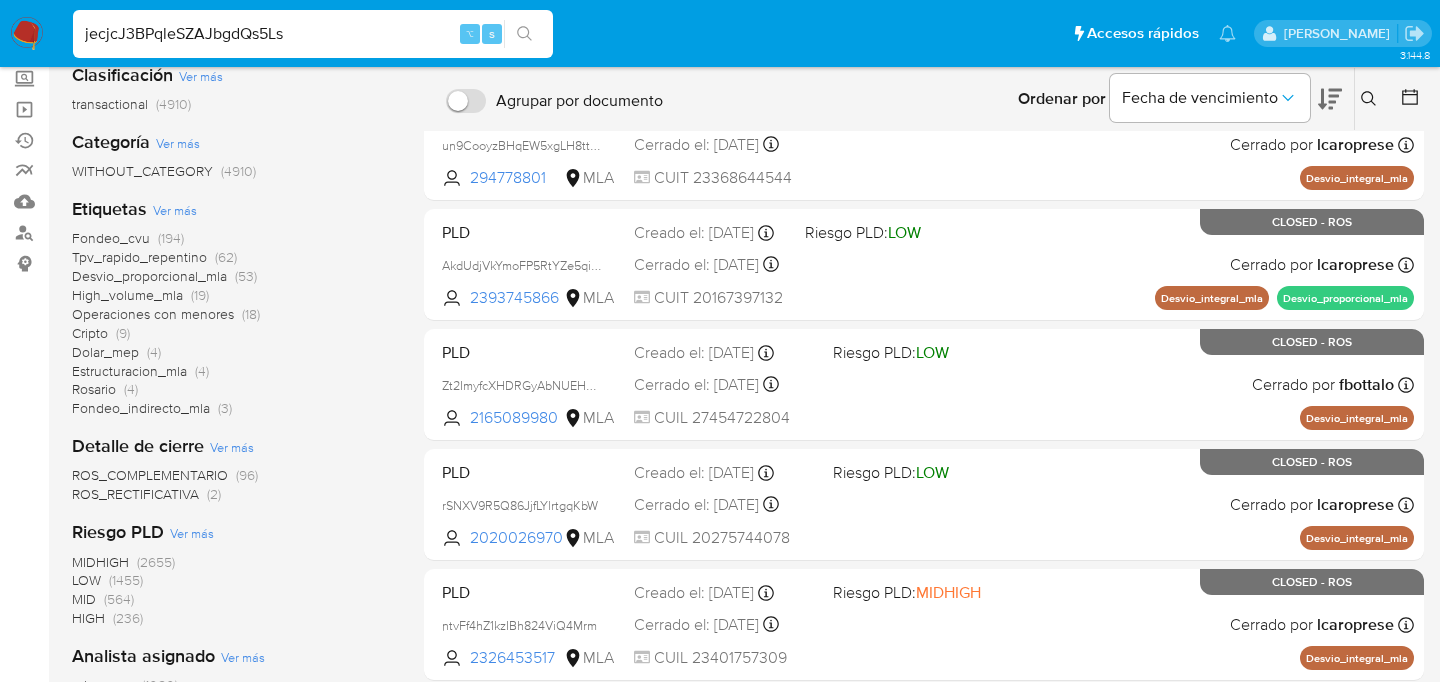 type on "jecjcJ3BPqleSZAJbgdQs5Ls" 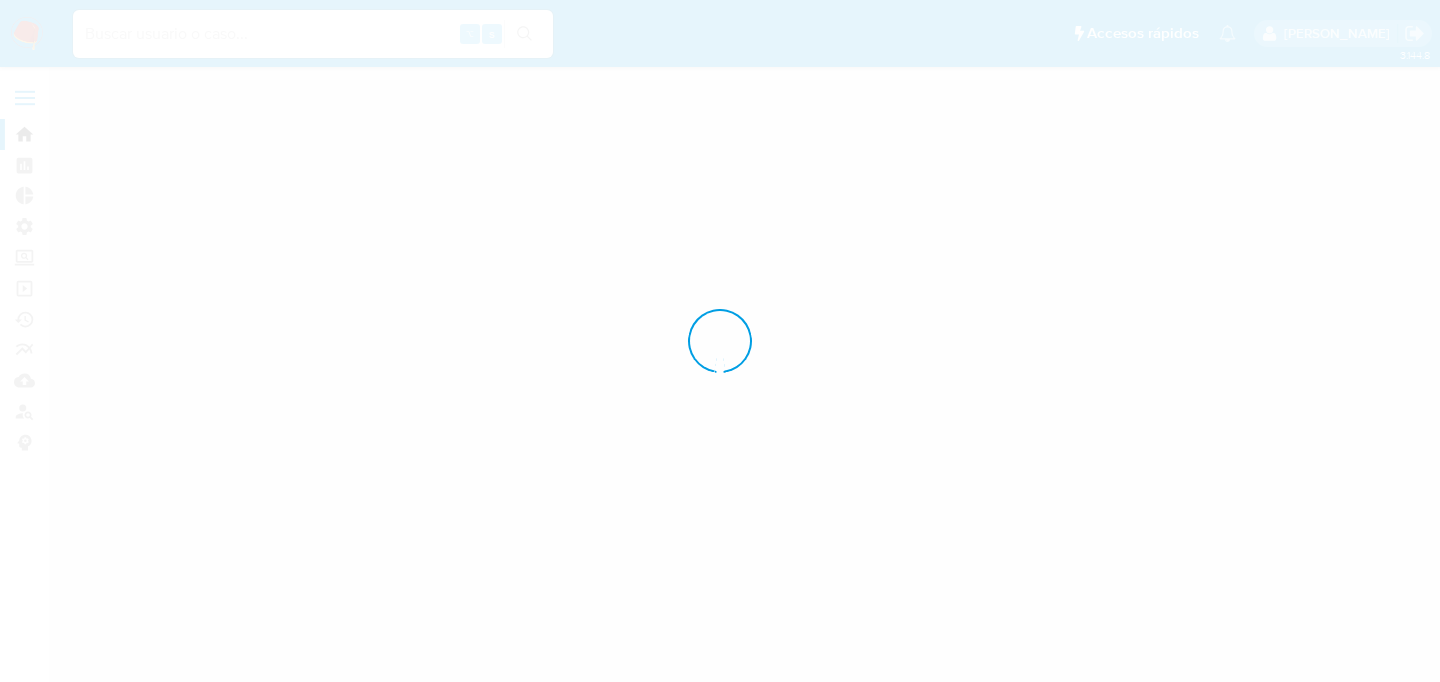 scroll, scrollTop: 0, scrollLeft: 0, axis: both 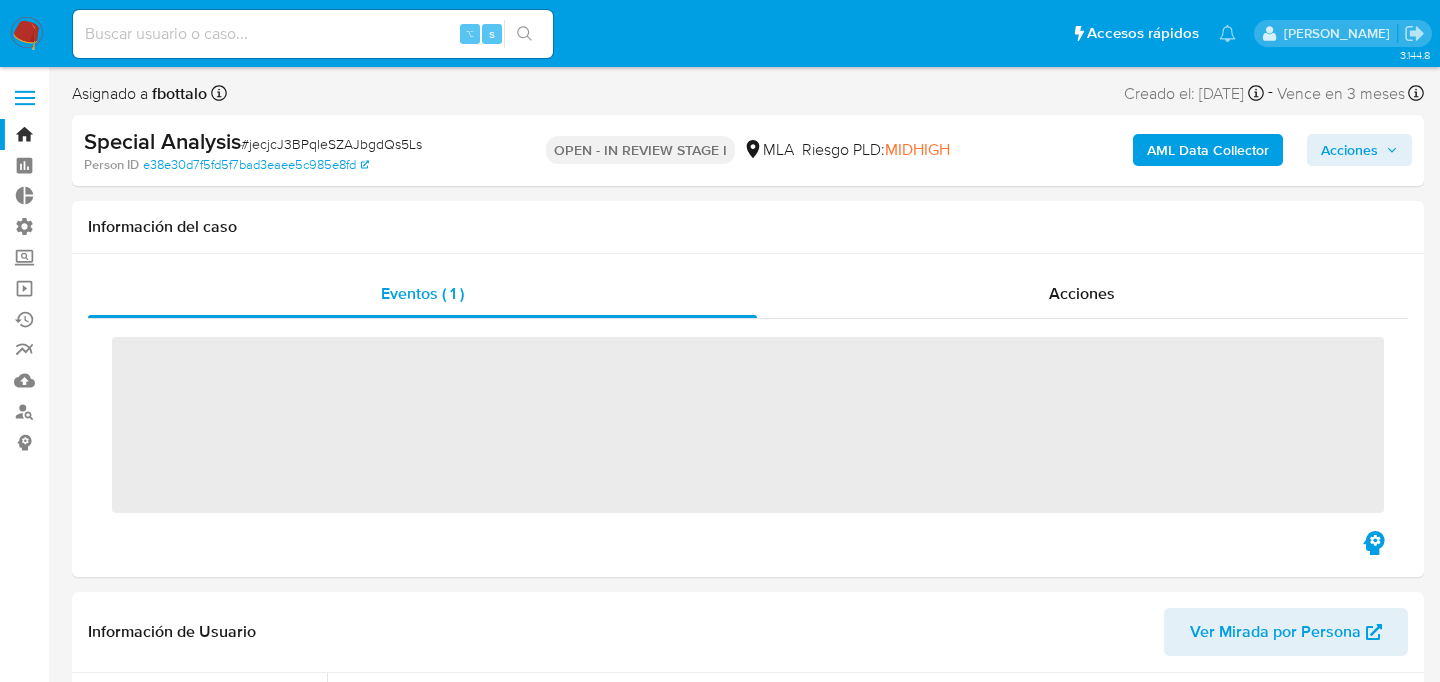 click on "AML Data Collector" at bounding box center [1208, 150] 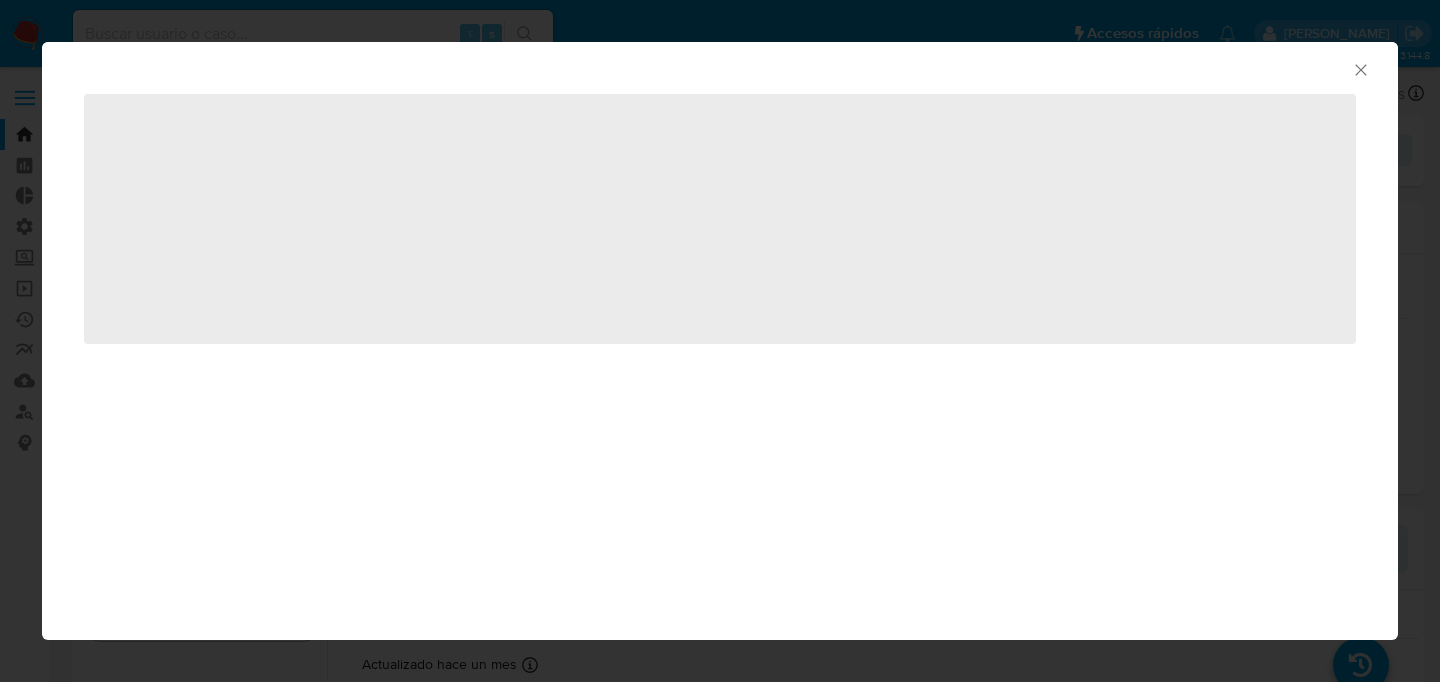 select on "10" 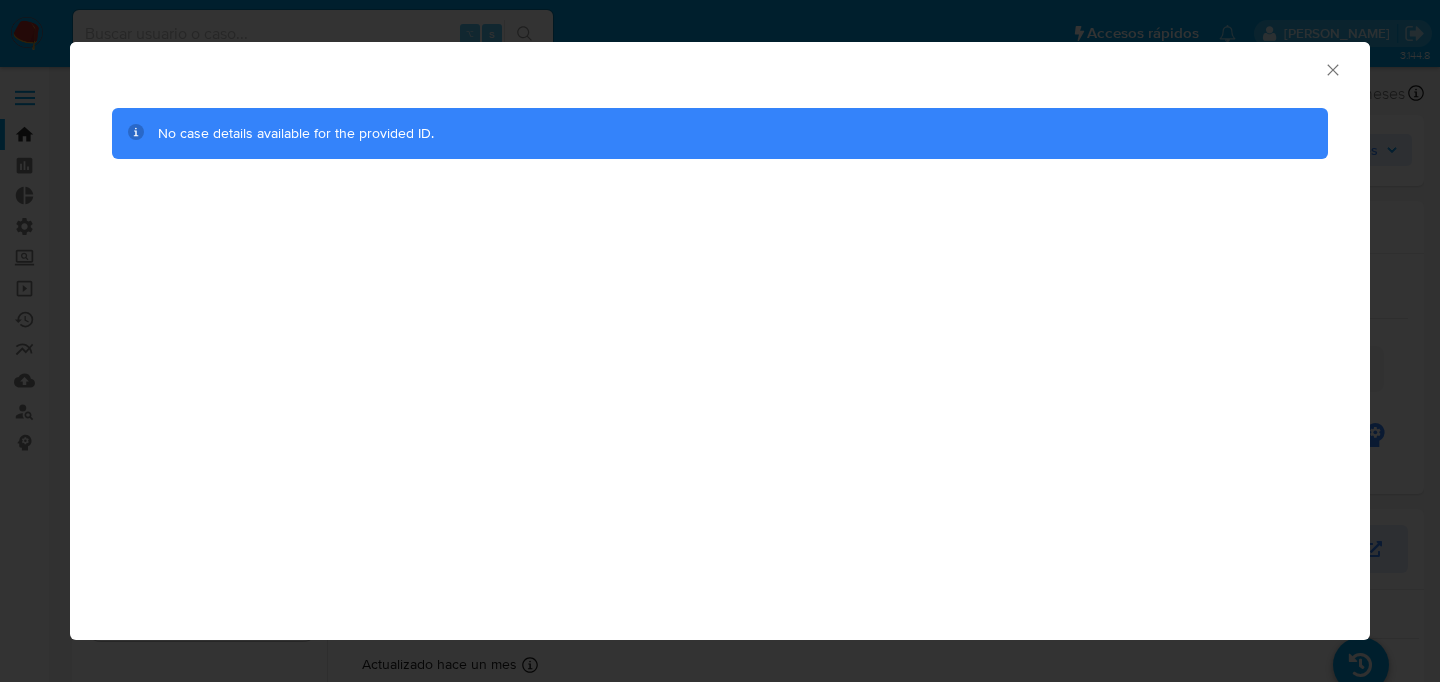 click 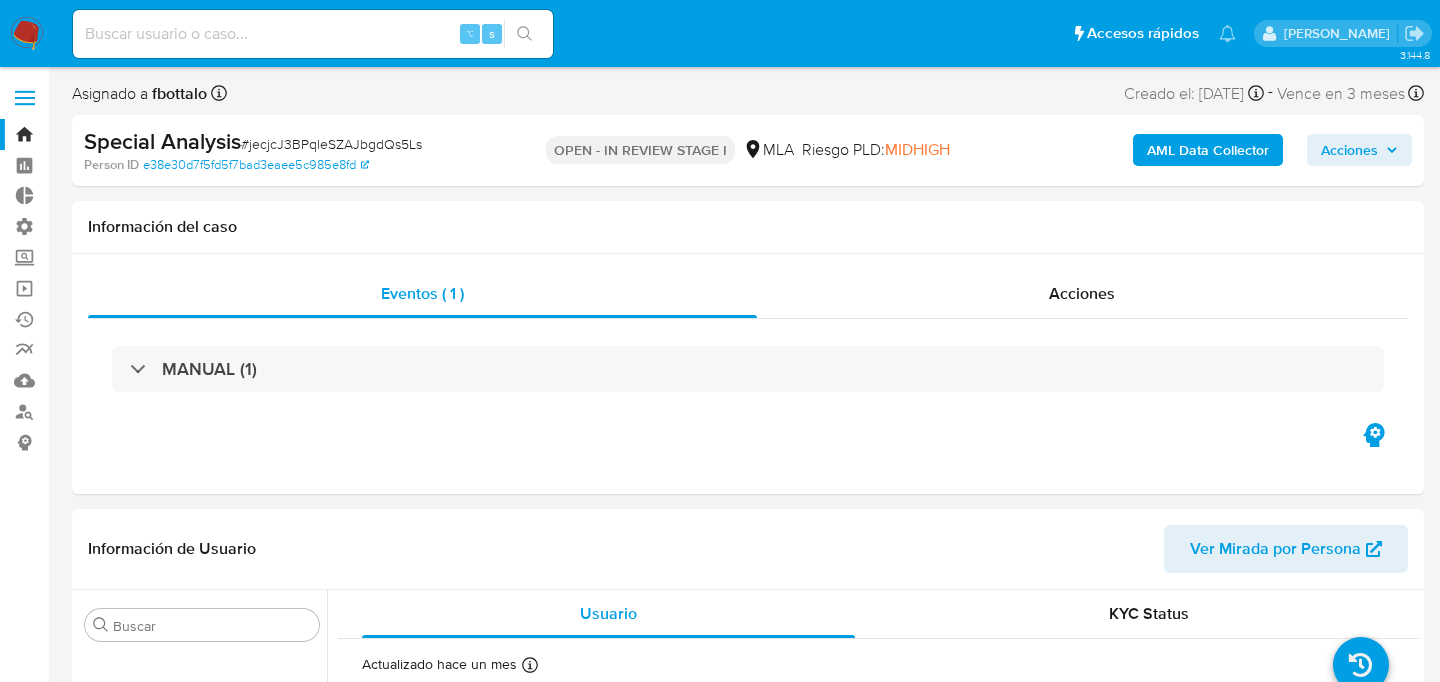 click on "AML Data Collector" at bounding box center [1208, 150] 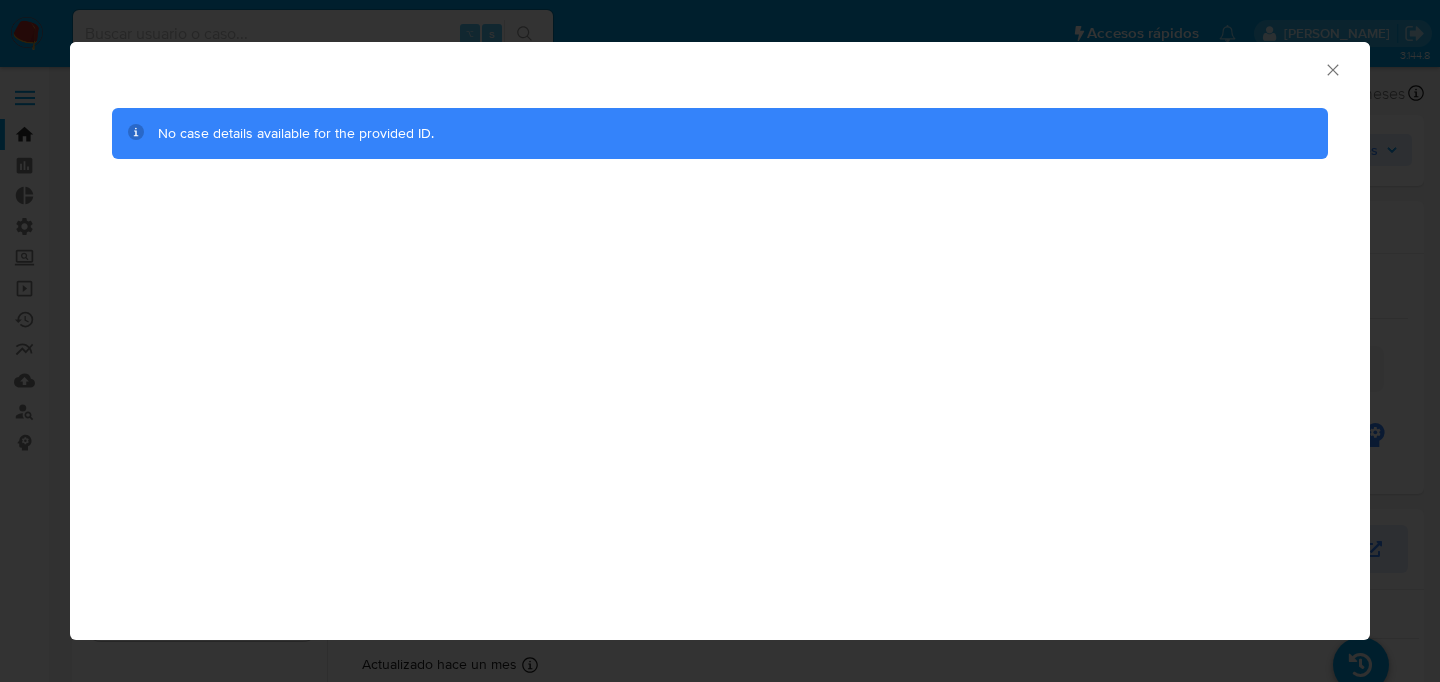 click on "AML Data Collector" at bounding box center [720, 67] 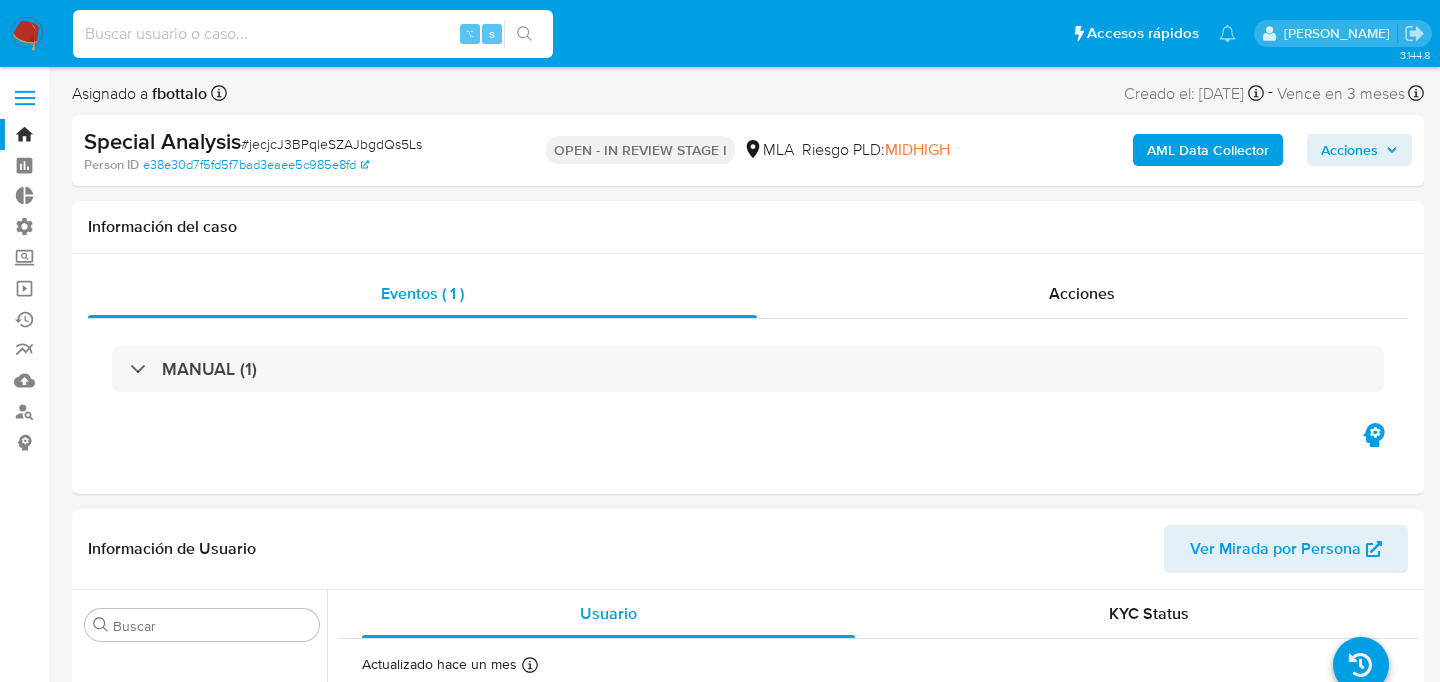 click at bounding box center (313, 34) 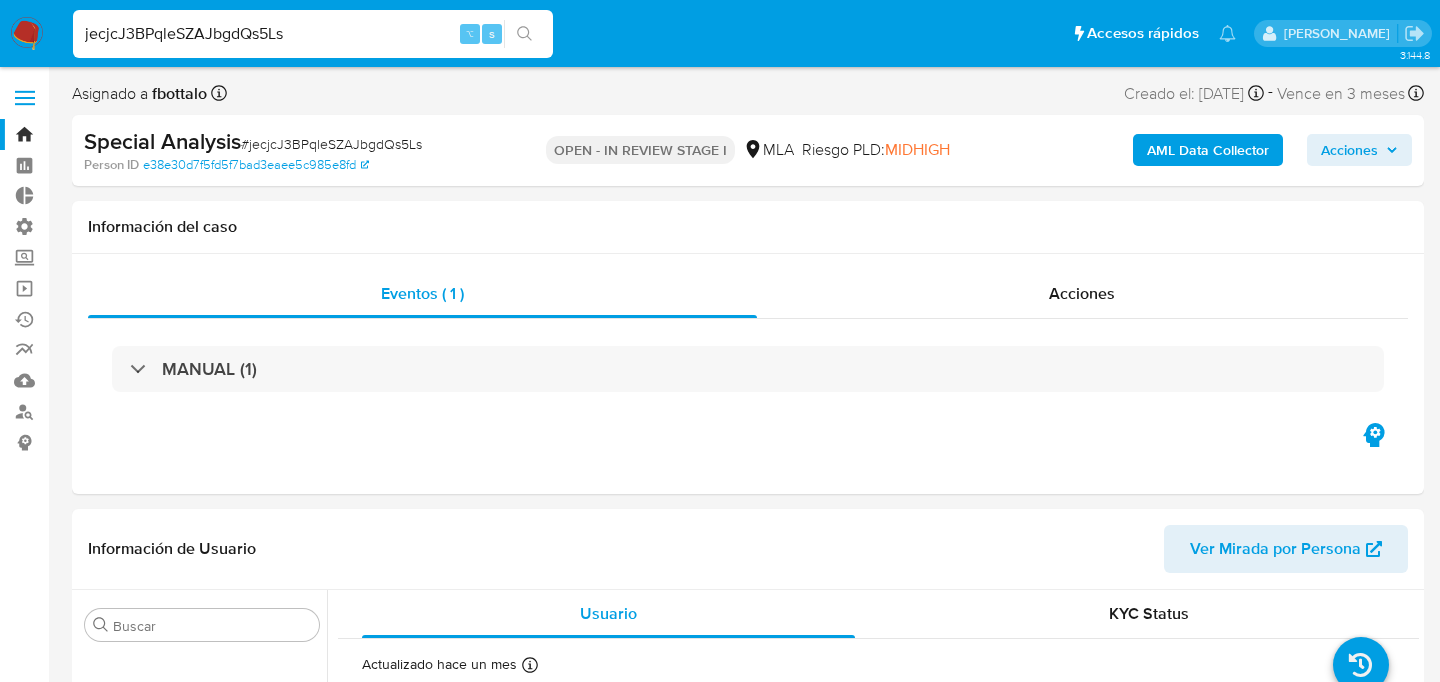 click on "jecjcJ3BPqleSZAJbgdQs5Ls" at bounding box center (313, 34) 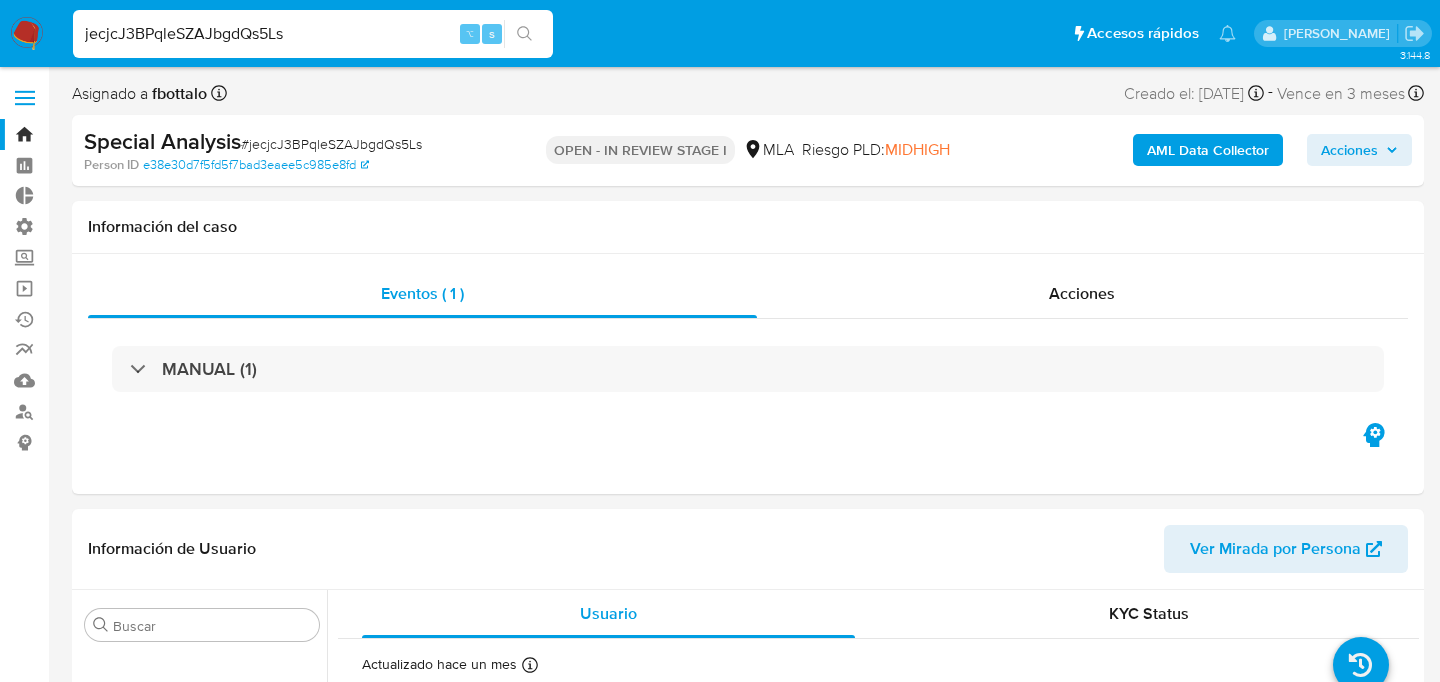 click on "jecjcJ3BPqleSZAJbgdQs5Ls" at bounding box center (313, 34) 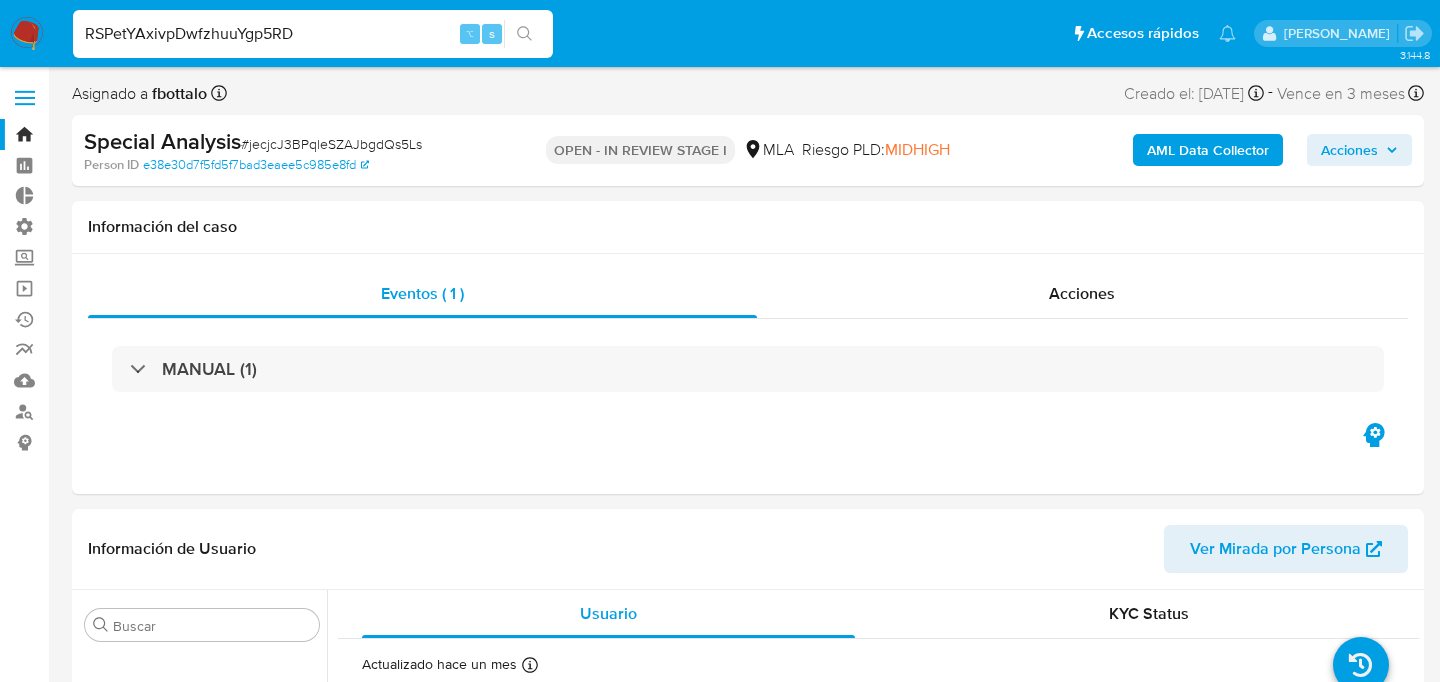 type on "RSPetYAxivpDwfzhuuYgp5RD" 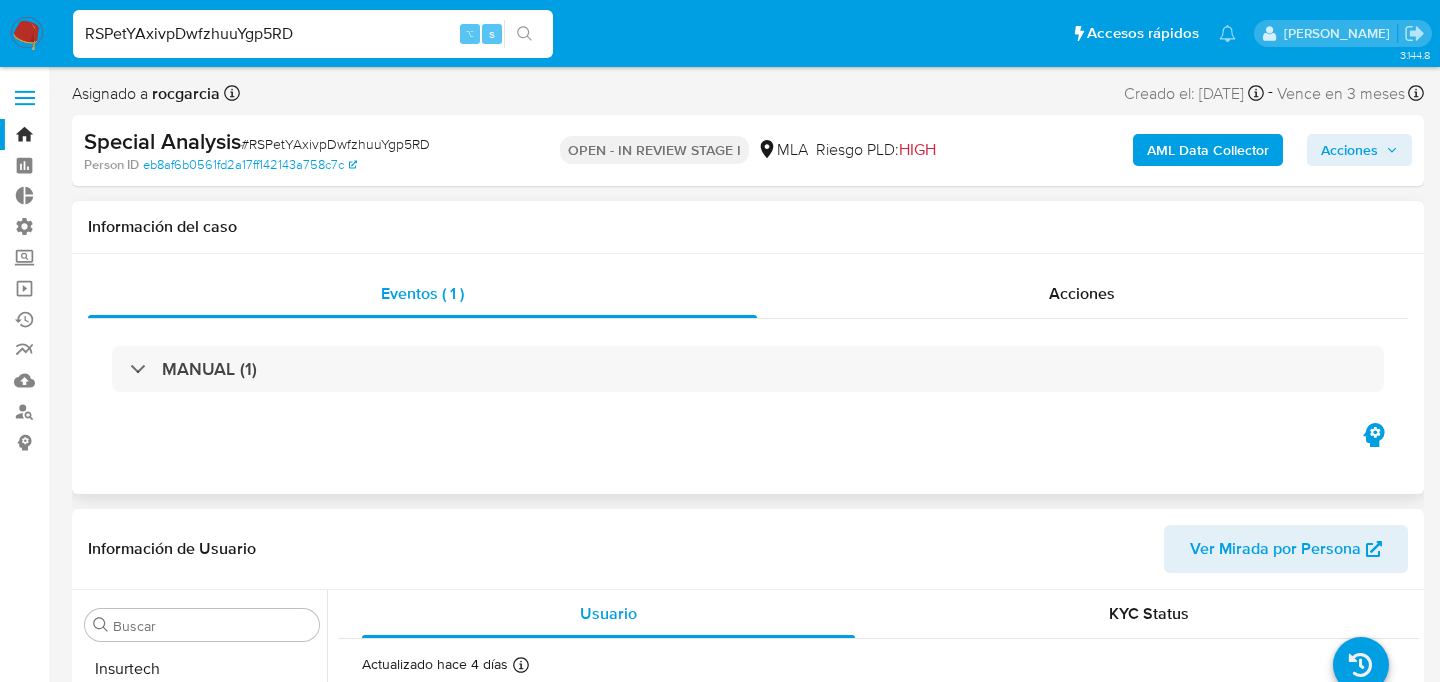 scroll, scrollTop: 893, scrollLeft: 0, axis: vertical 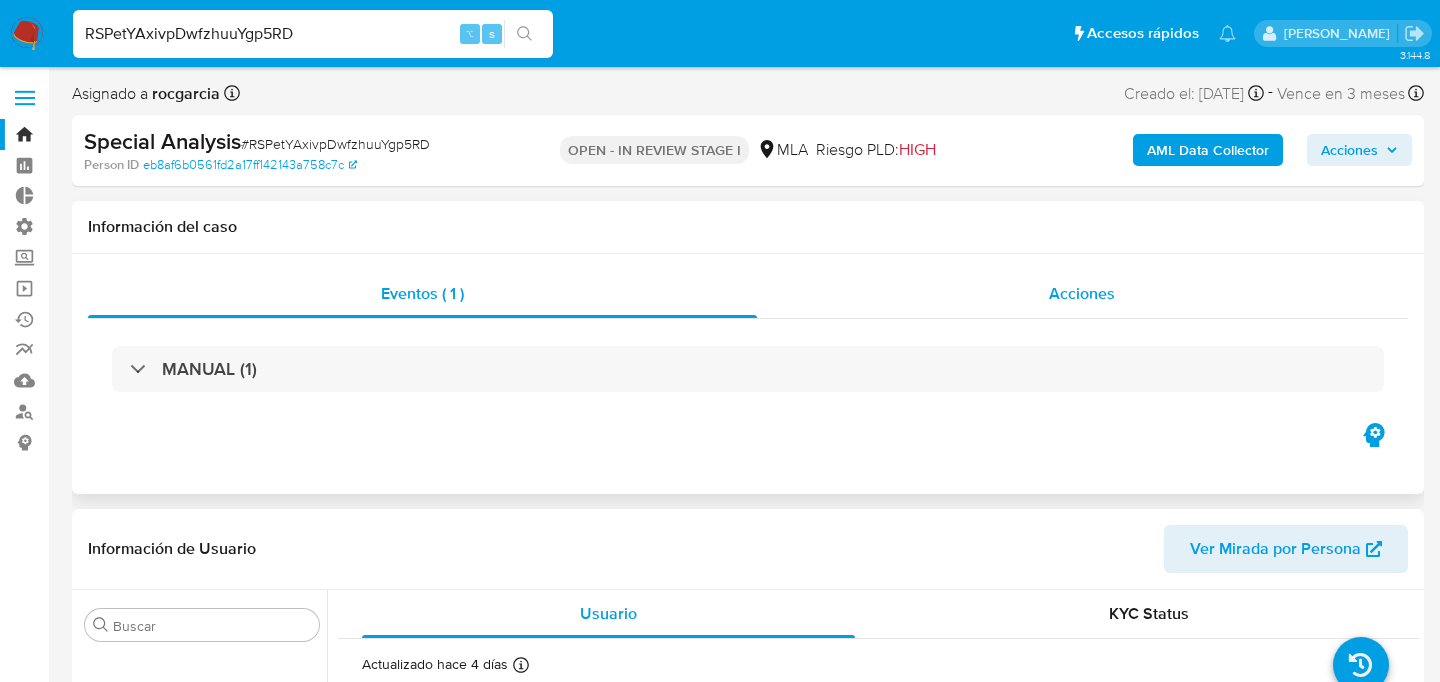 select on "10" 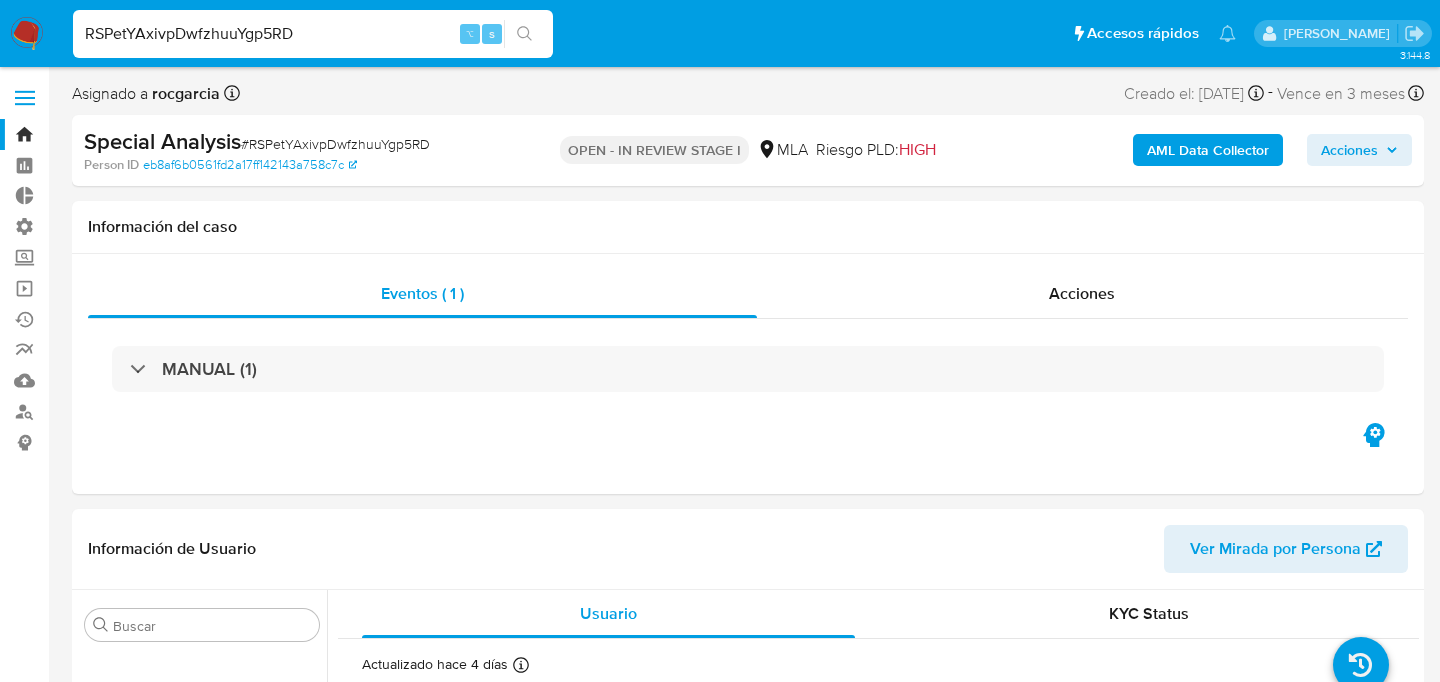 click on "RSPetYAxivpDwfzhuuYgp5RD" at bounding box center (313, 34) 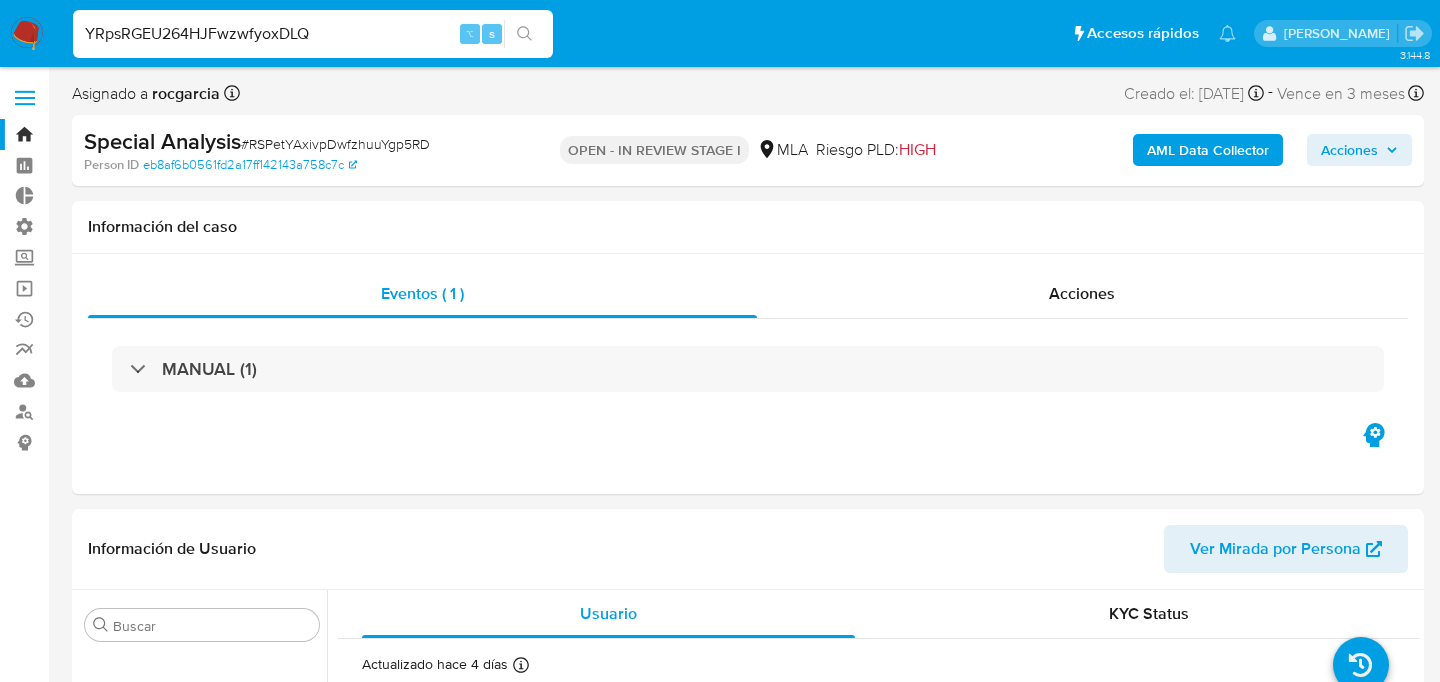 type on "YRpsRGEU264HJFwzwfyoxDLQ" 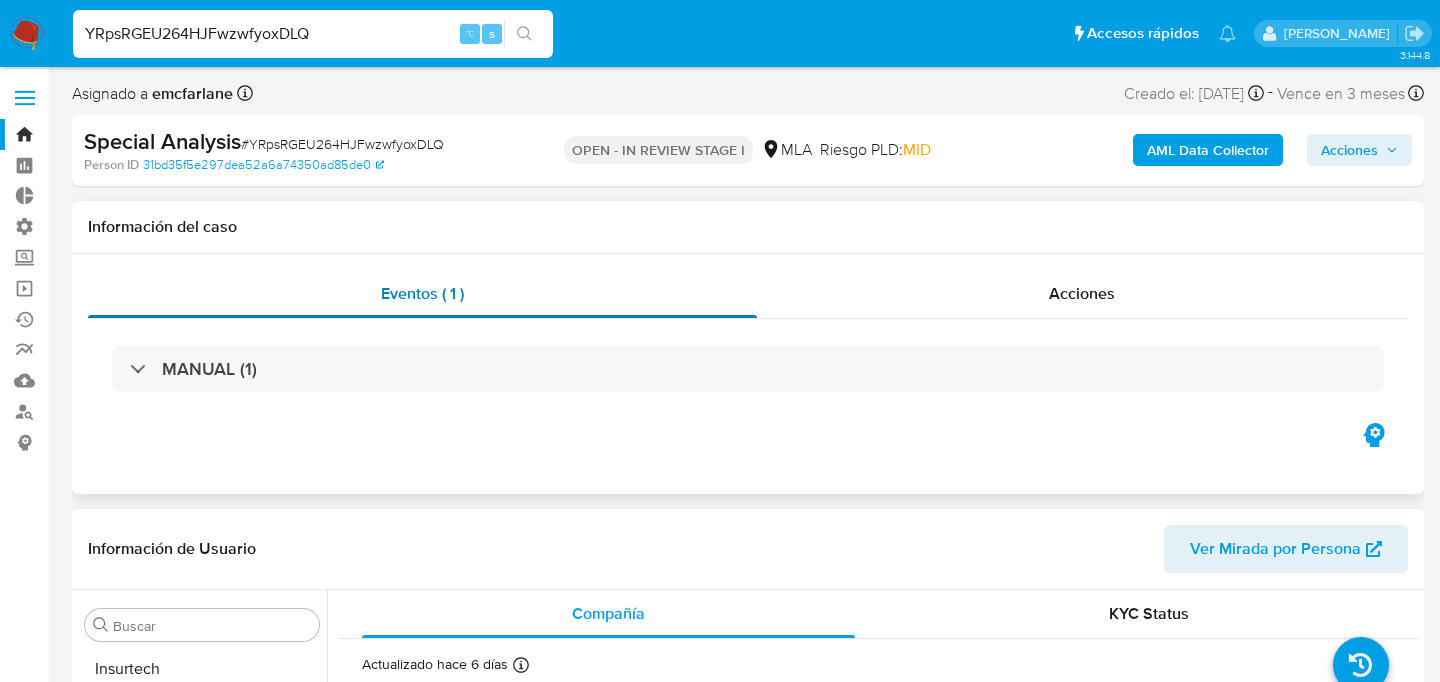 scroll, scrollTop: 893, scrollLeft: 0, axis: vertical 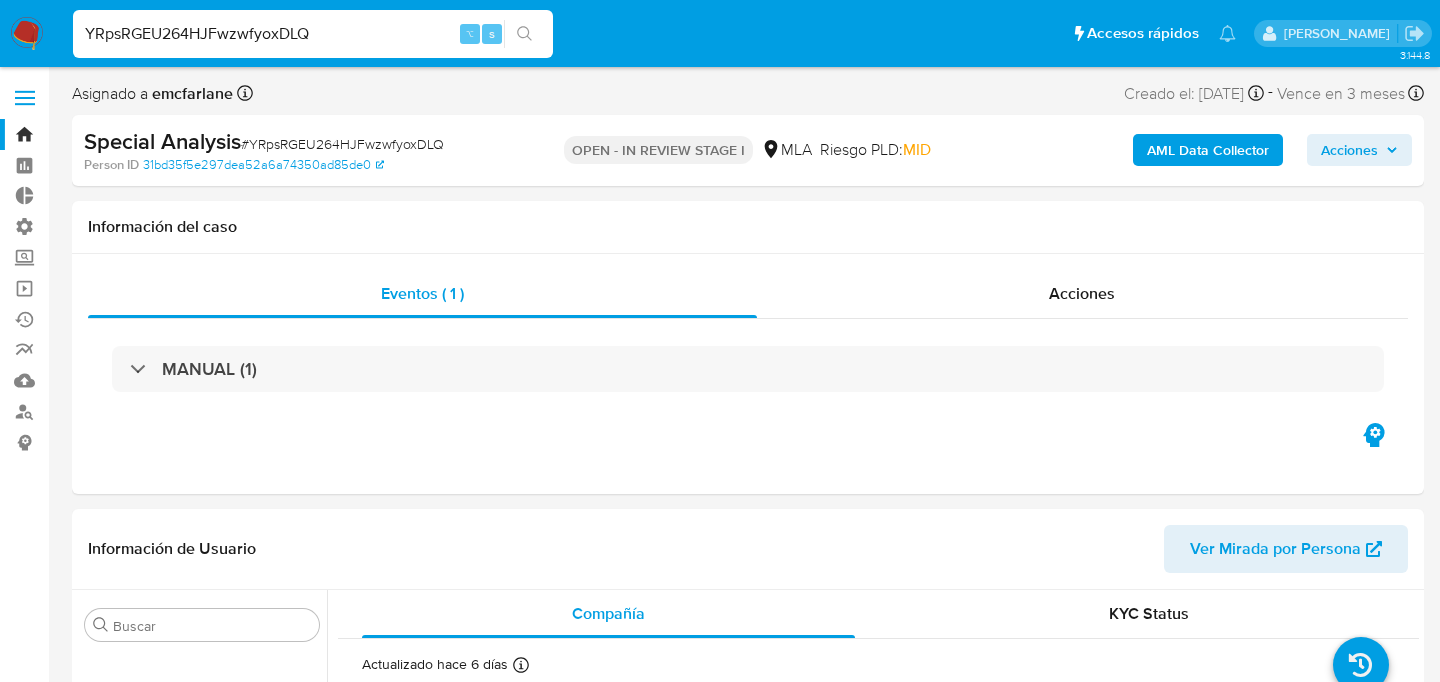select on "10" 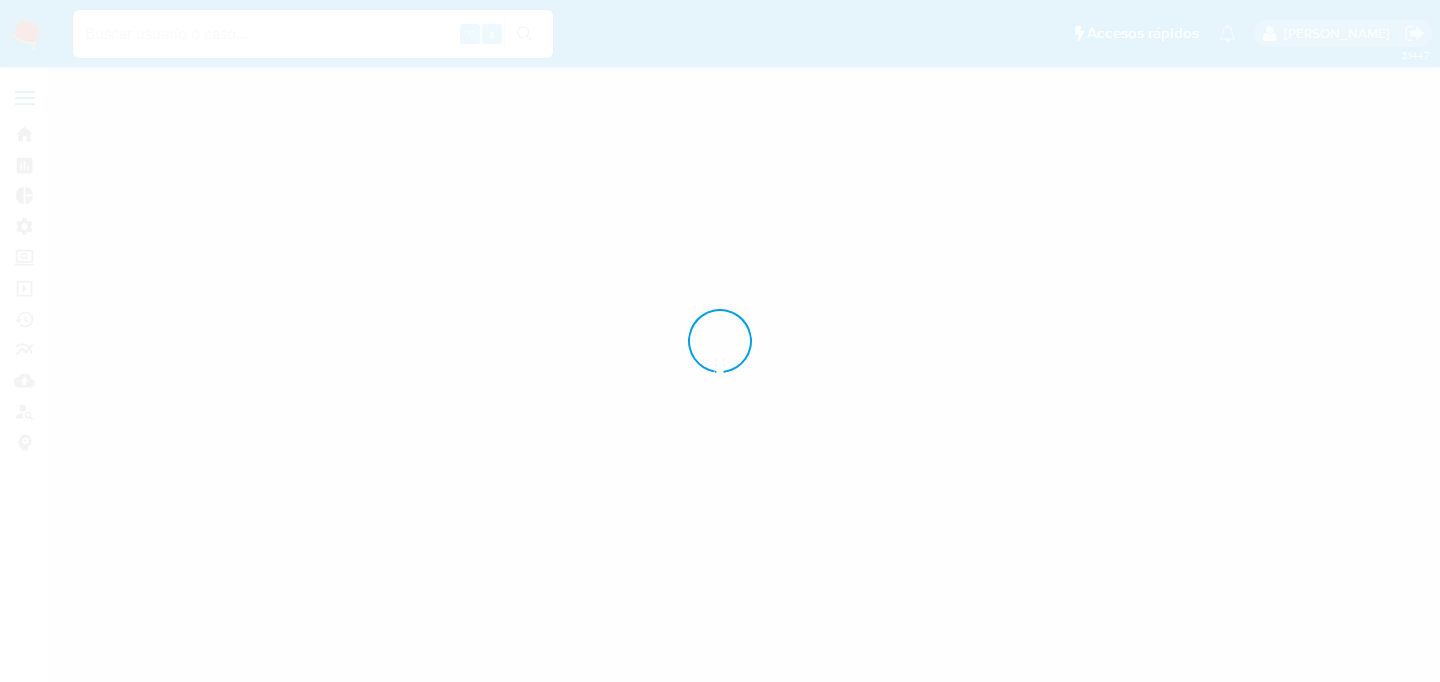 scroll, scrollTop: 0, scrollLeft: 0, axis: both 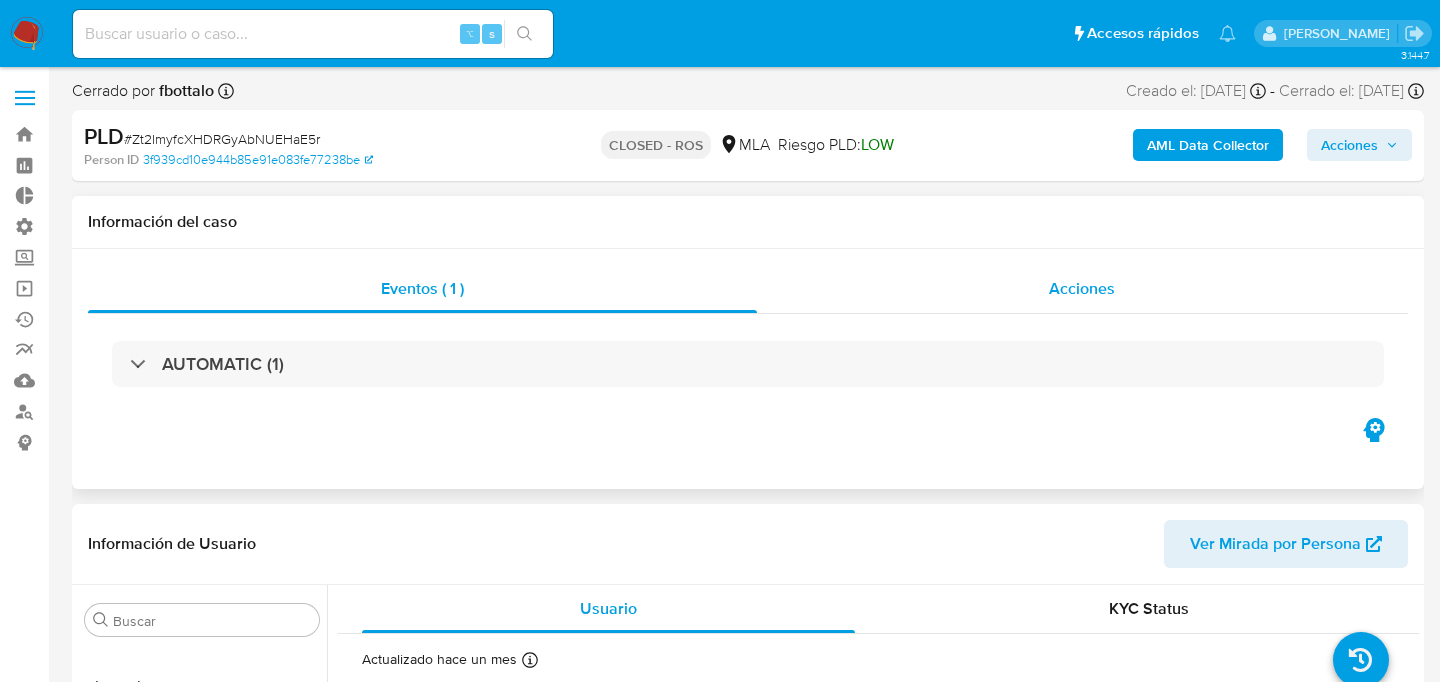 click on "Acciones" at bounding box center (1083, 289) 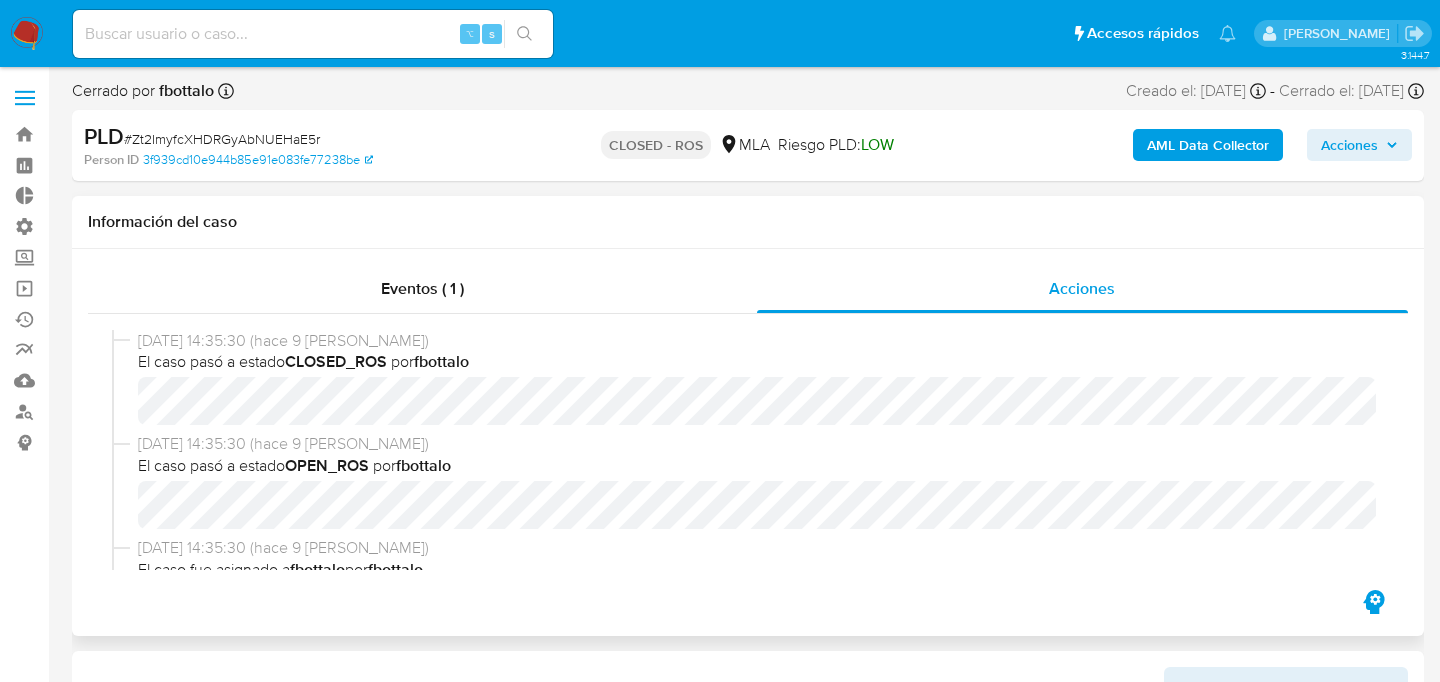 select on "10" 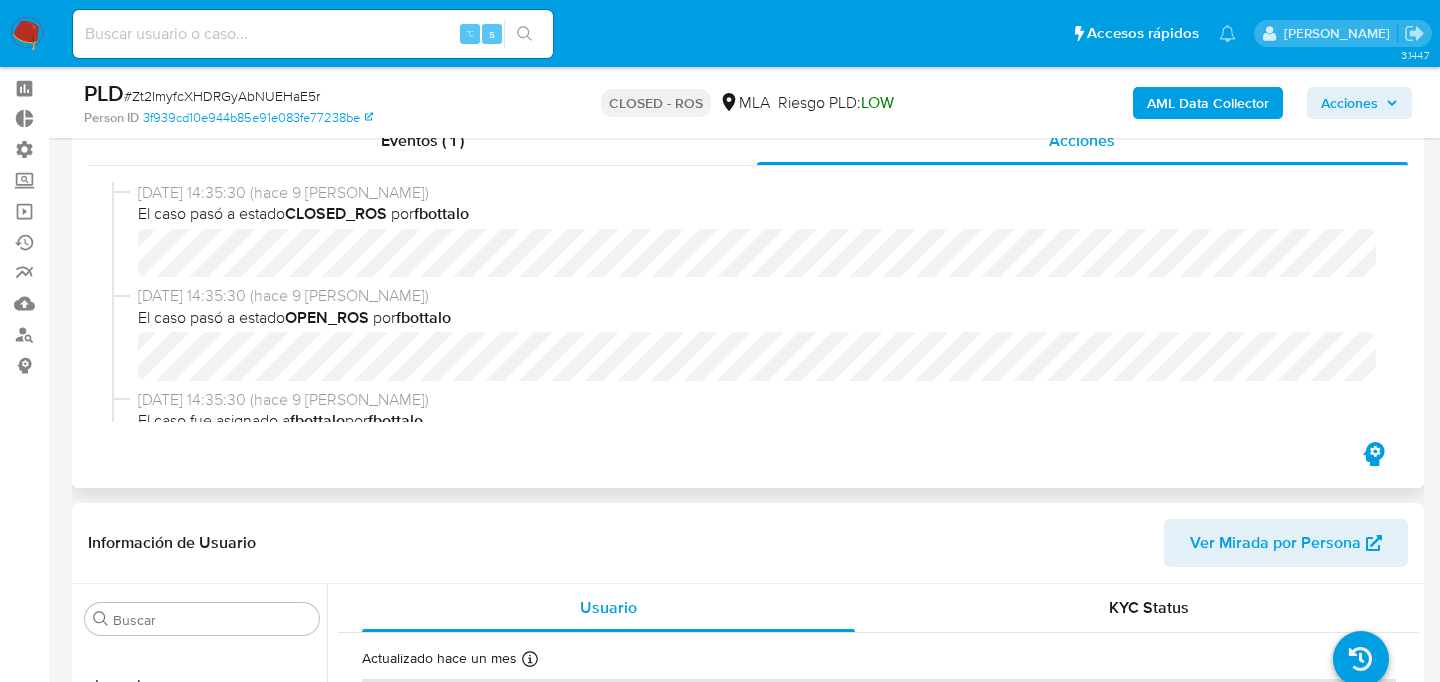 scroll, scrollTop: 74, scrollLeft: 0, axis: vertical 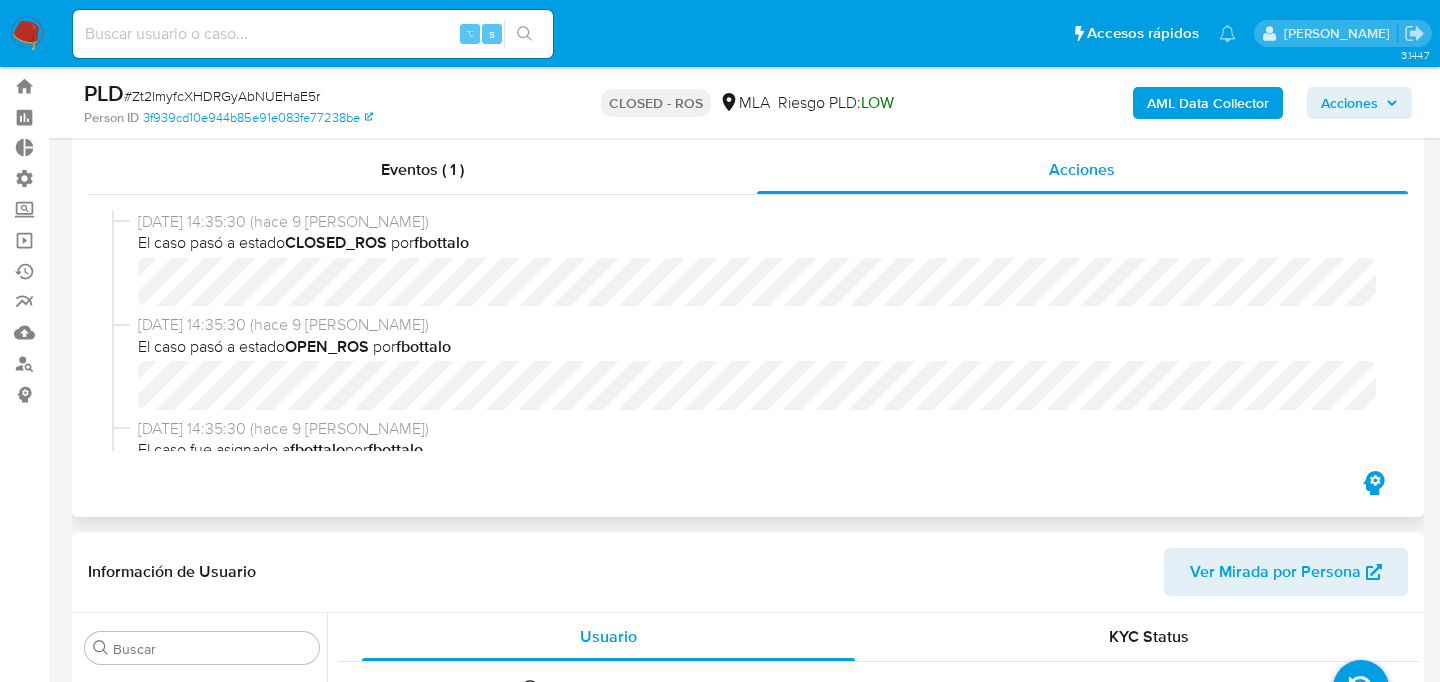 type 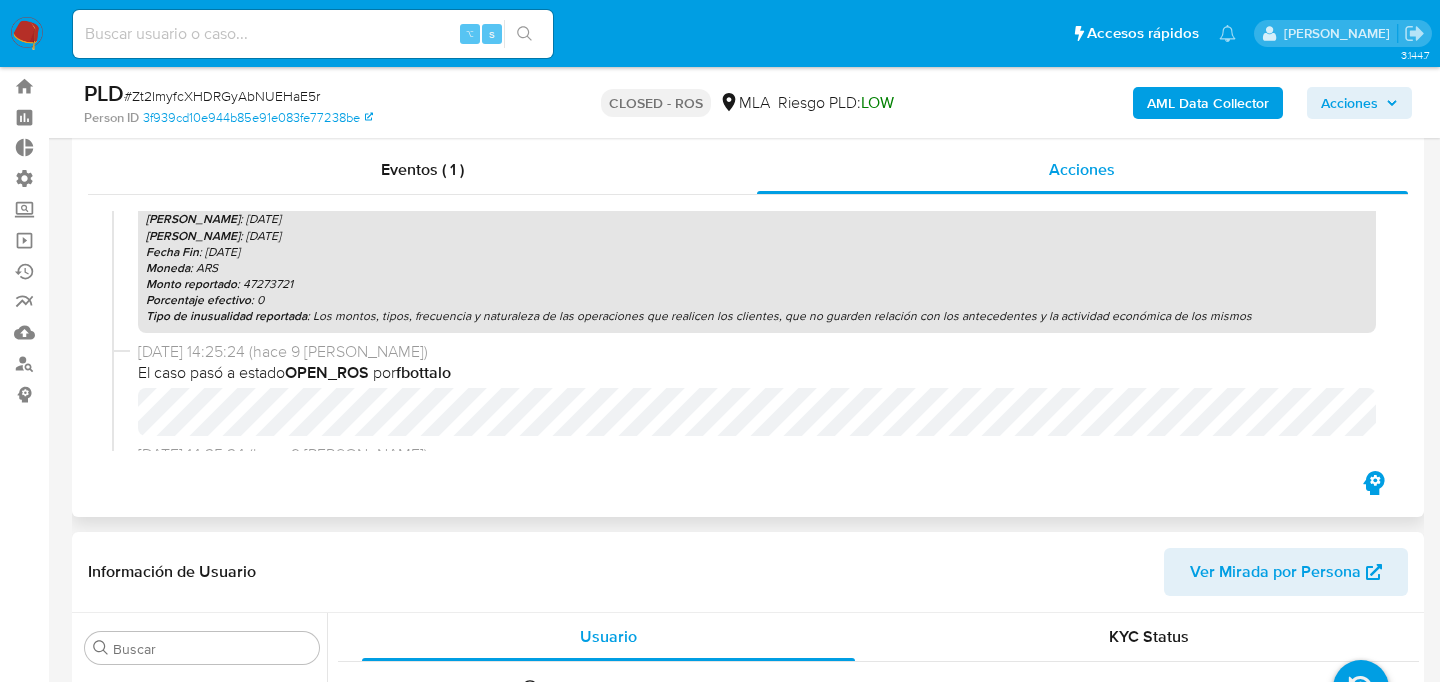scroll, scrollTop: 0, scrollLeft: 0, axis: both 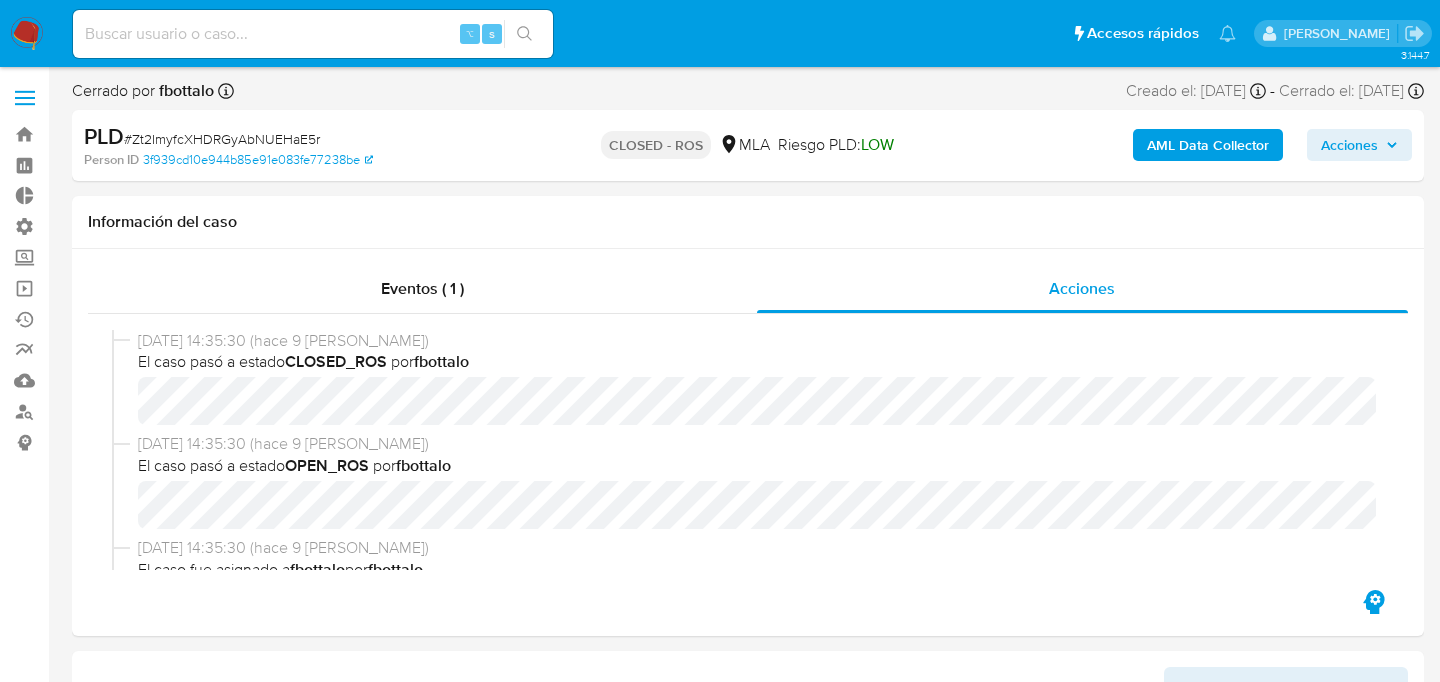 click on "# Zt2ImyfcXHDRGyAbNUEHaE5r" at bounding box center (222, 139) 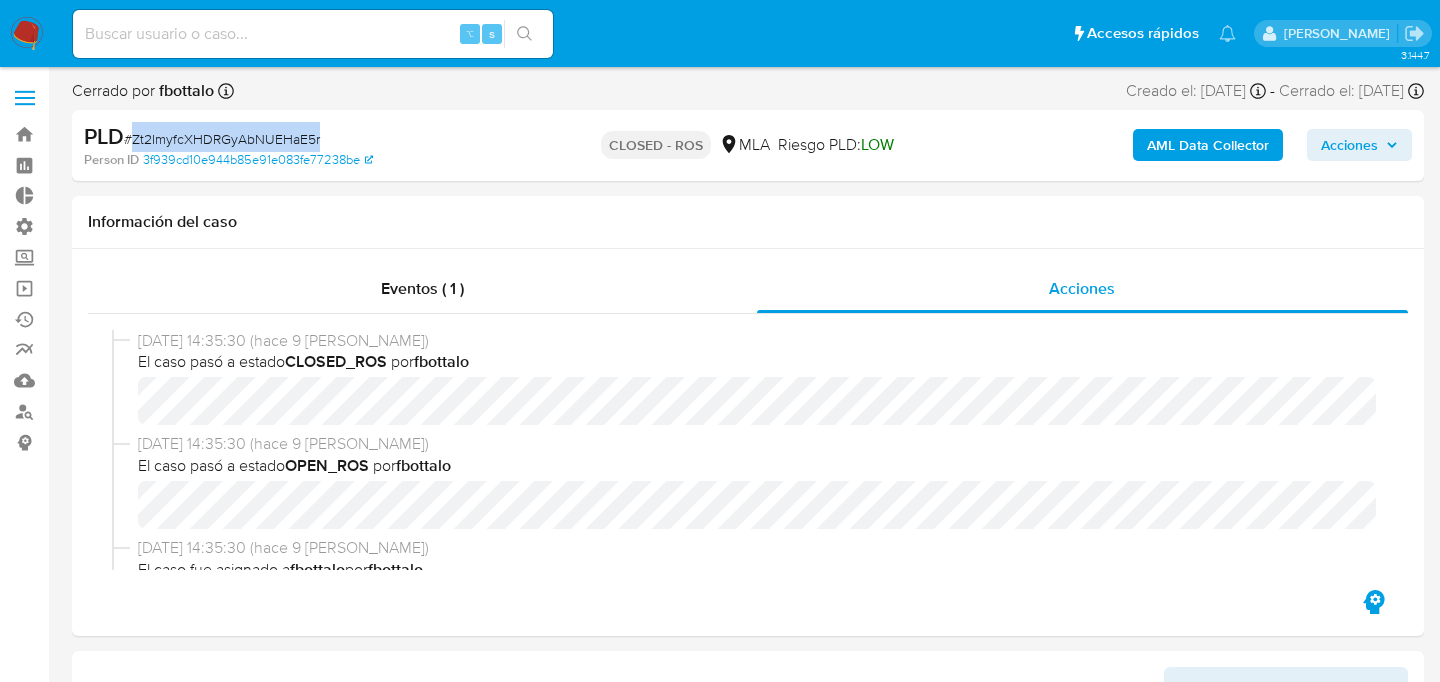 click on "# Zt2ImyfcXHDRGyAbNUEHaE5r" at bounding box center [222, 139] 